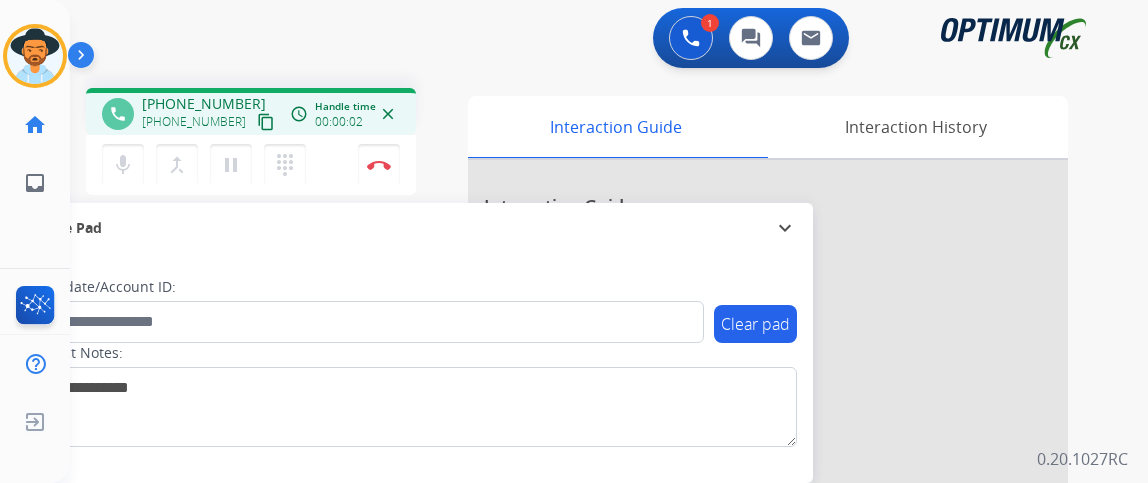 scroll, scrollTop: 0, scrollLeft: 0, axis: both 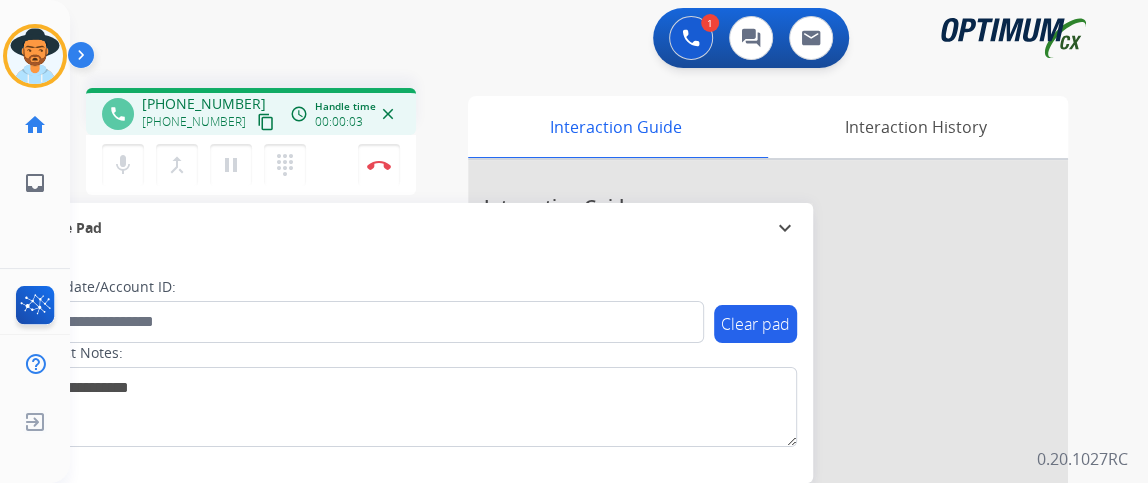 click on "content_copy" at bounding box center (266, 122) 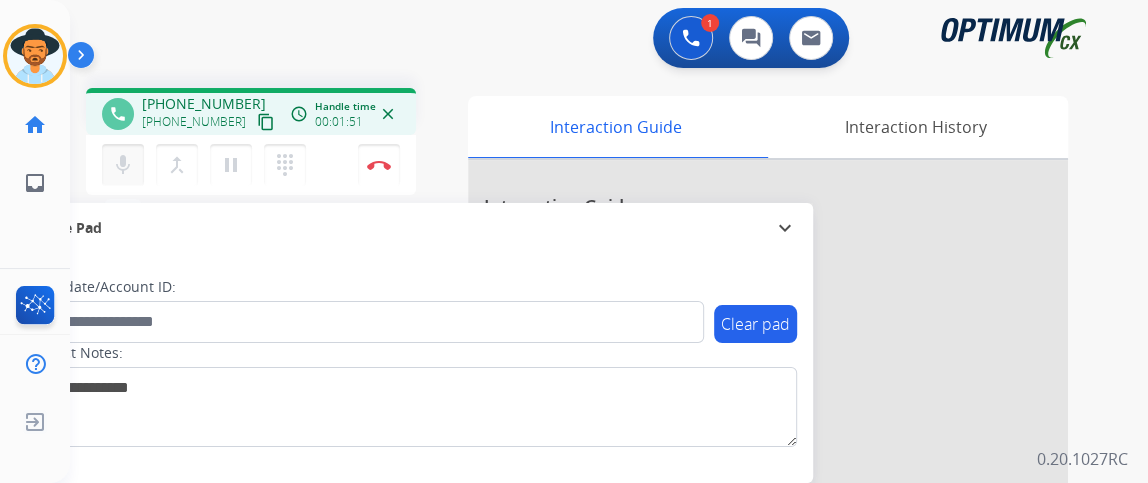 click on "mic" at bounding box center (123, 165) 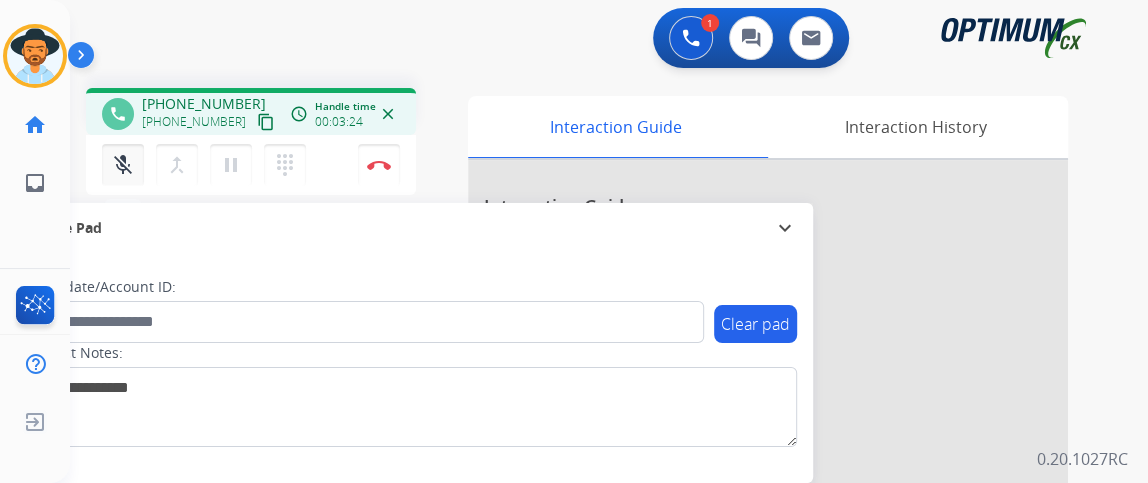 click on "mic_off Mute" at bounding box center (123, 165) 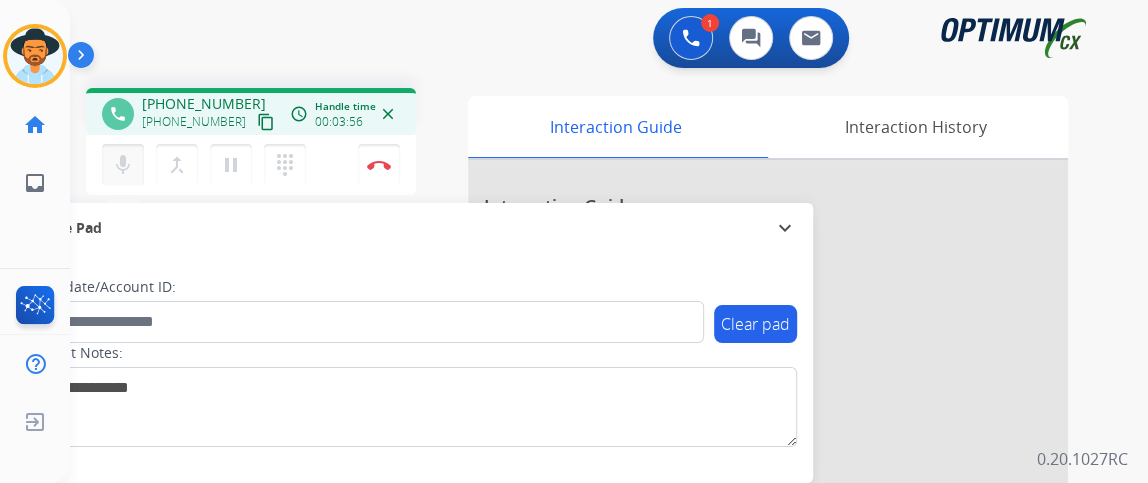 click on "mic Mute" at bounding box center [123, 165] 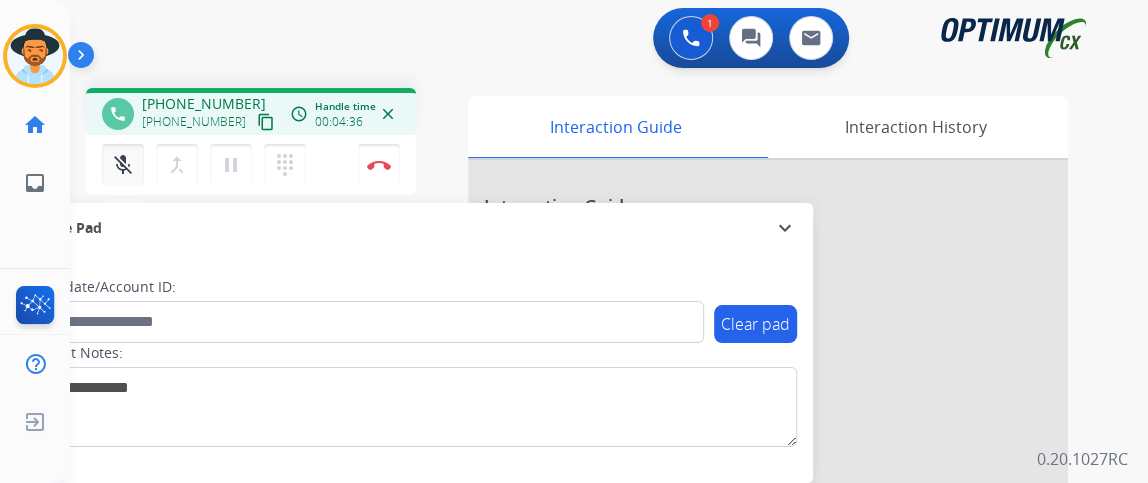 click on "mic_off Mute" at bounding box center [123, 165] 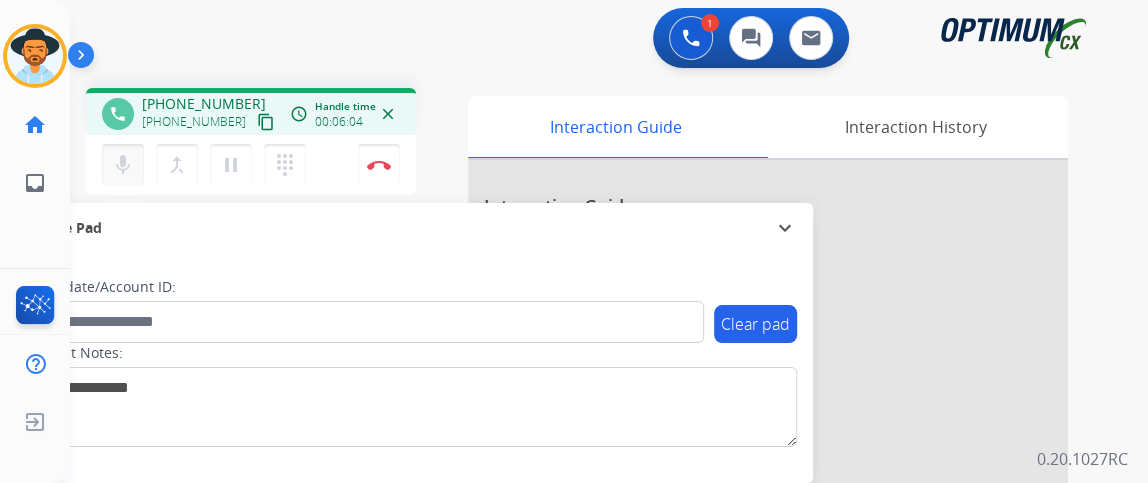 click on "mic" at bounding box center [123, 165] 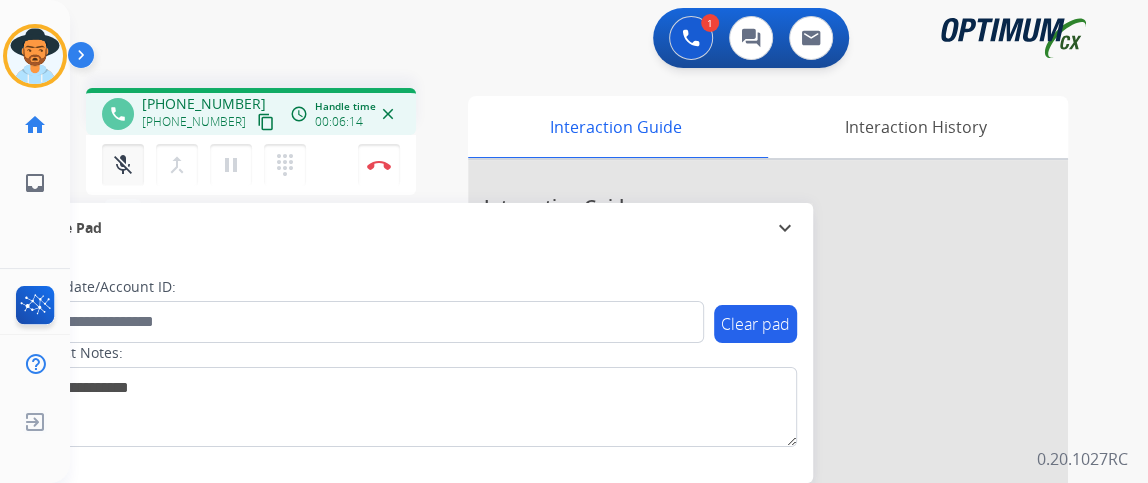 click on "mic_off" at bounding box center [123, 165] 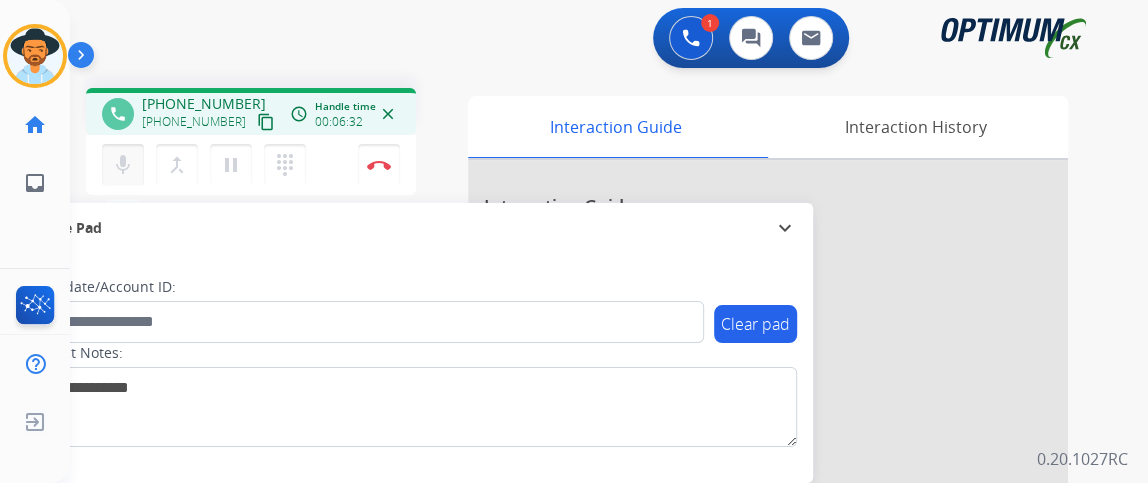 click on "mic" at bounding box center (123, 165) 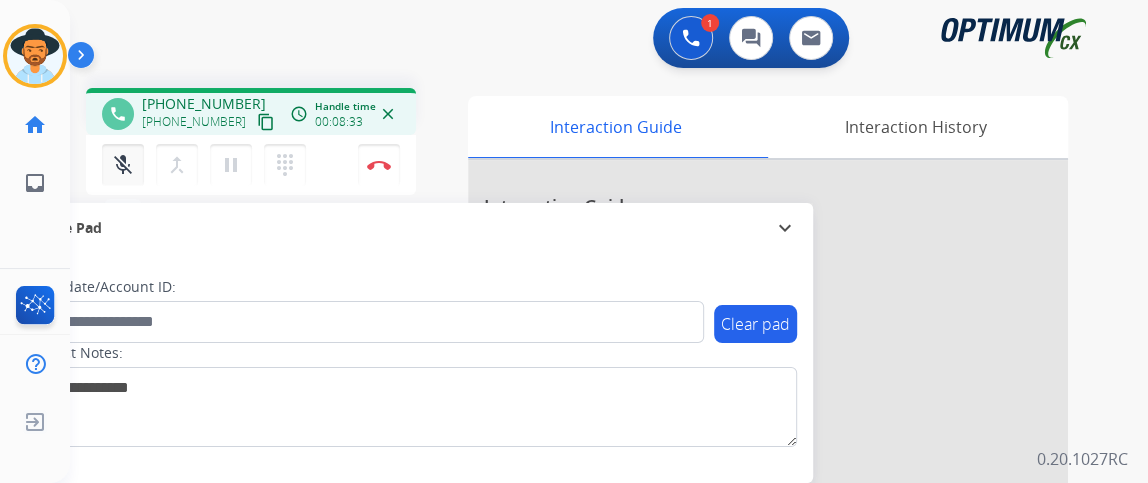 click on "mic_off" at bounding box center (123, 165) 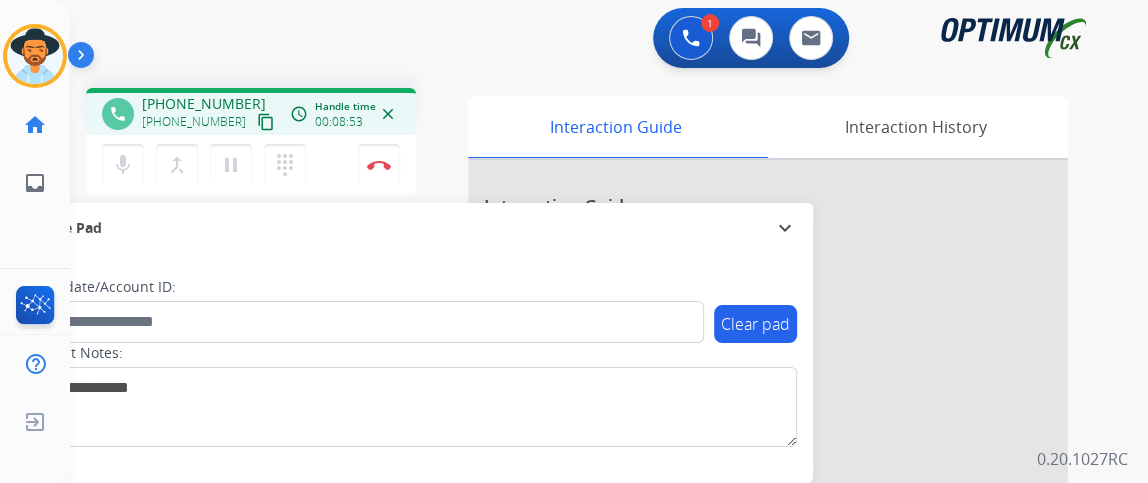 click on "mic" at bounding box center [123, 165] 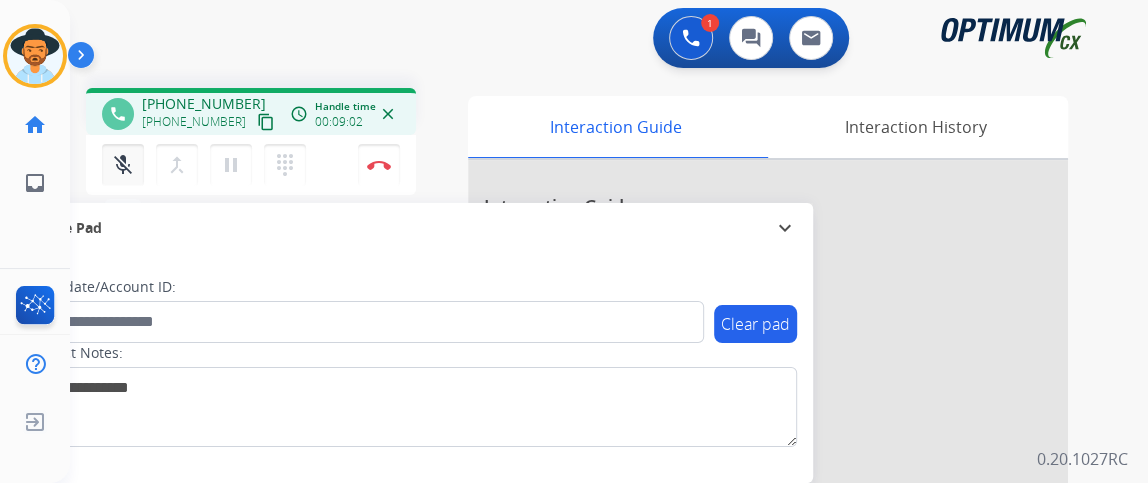 click on "mic_off" at bounding box center (123, 165) 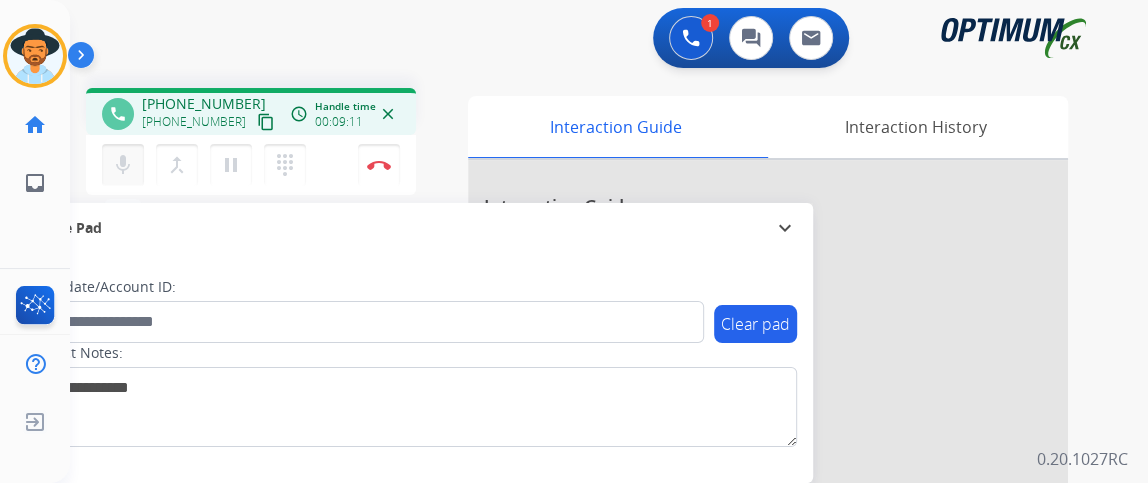 click on "mic" at bounding box center [123, 165] 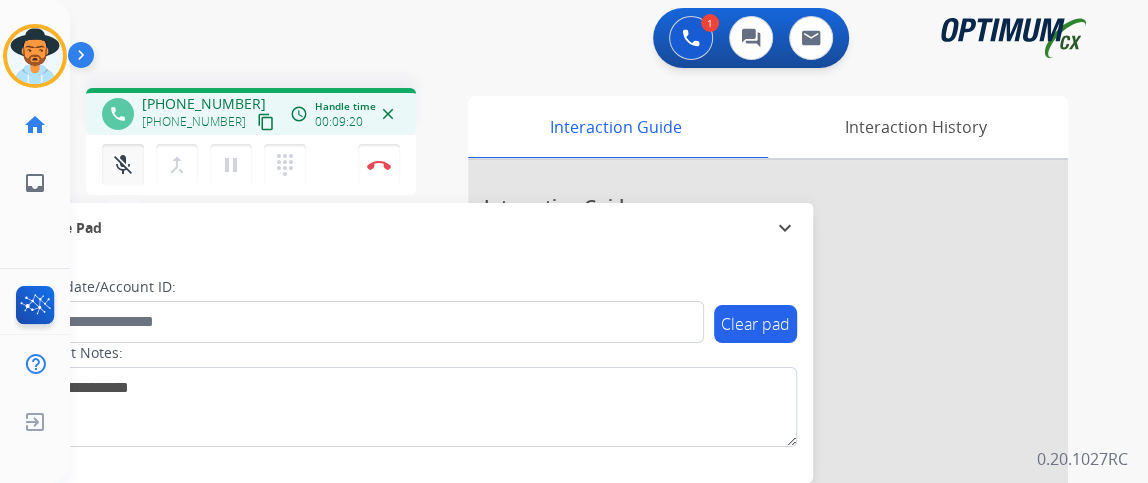 click on "mic_off" at bounding box center [123, 165] 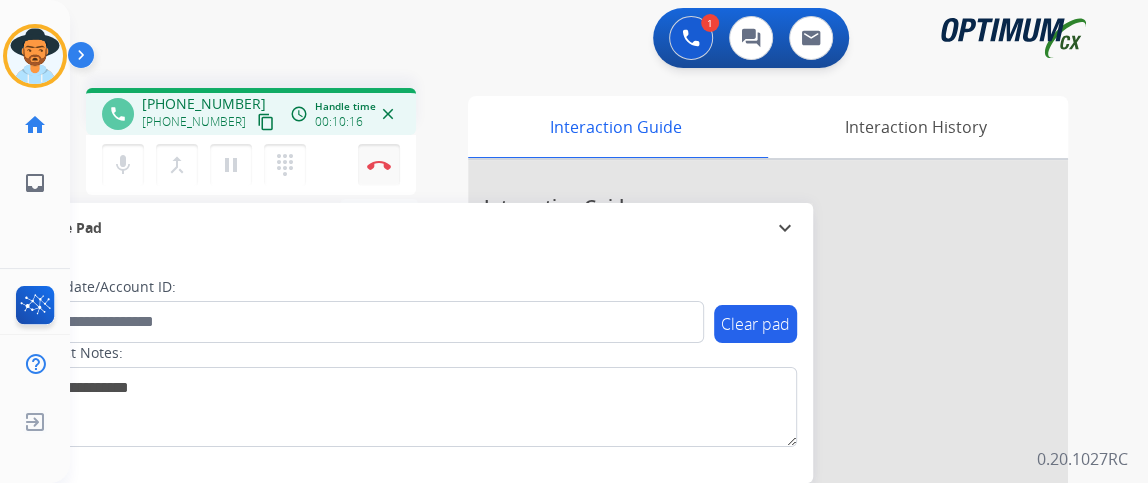 click at bounding box center [379, 165] 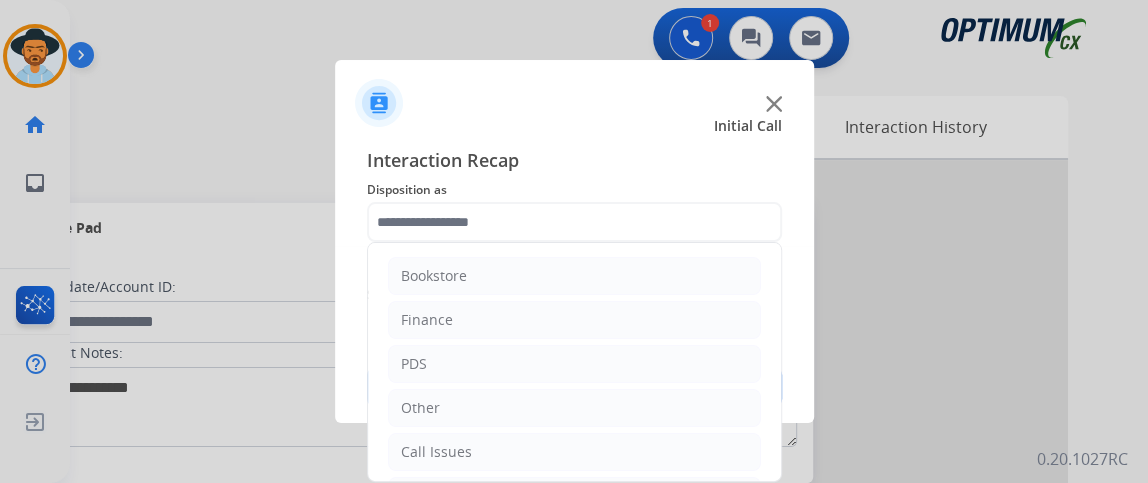 scroll, scrollTop: 131, scrollLeft: 0, axis: vertical 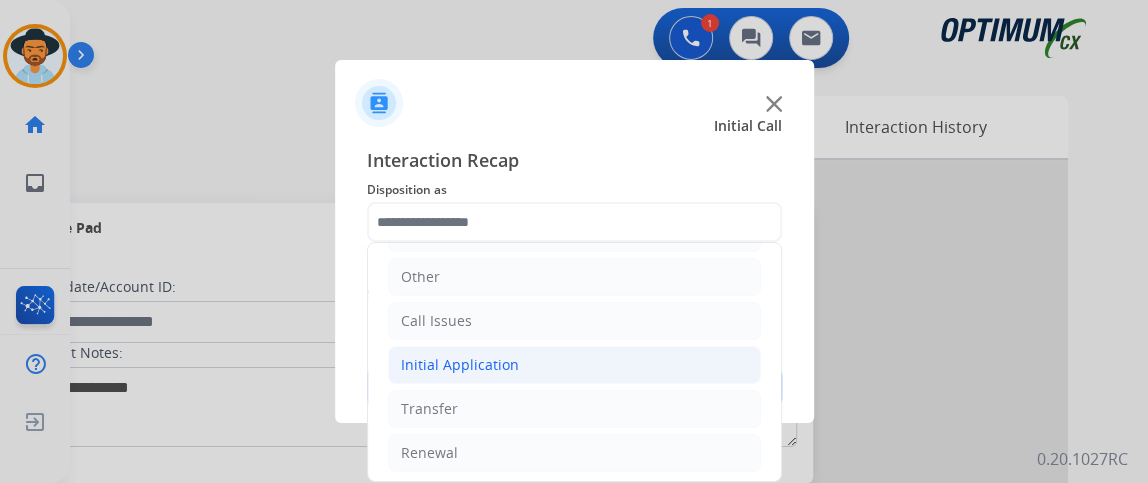 click on "Initial Application" 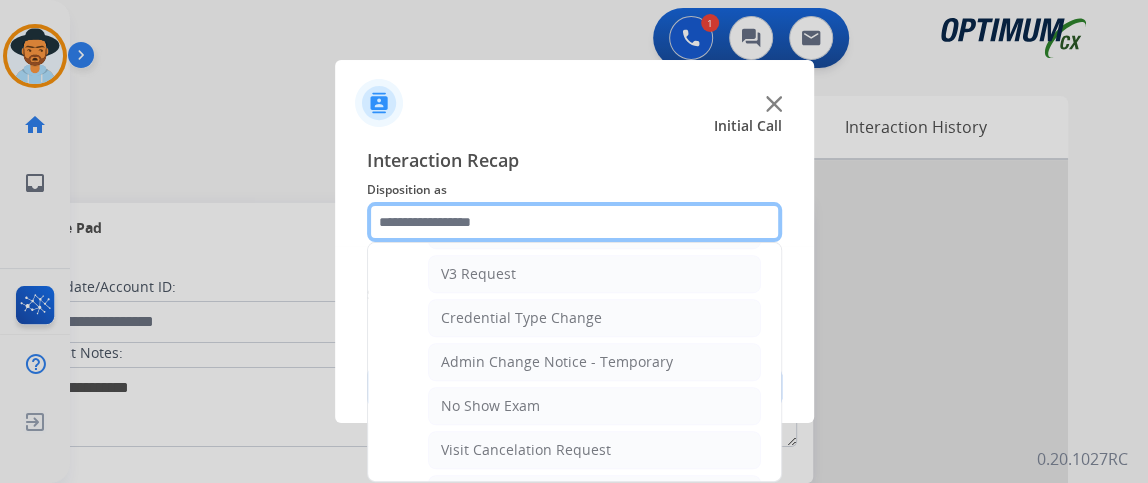 scroll, scrollTop: 779, scrollLeft: 0, axis: vertical 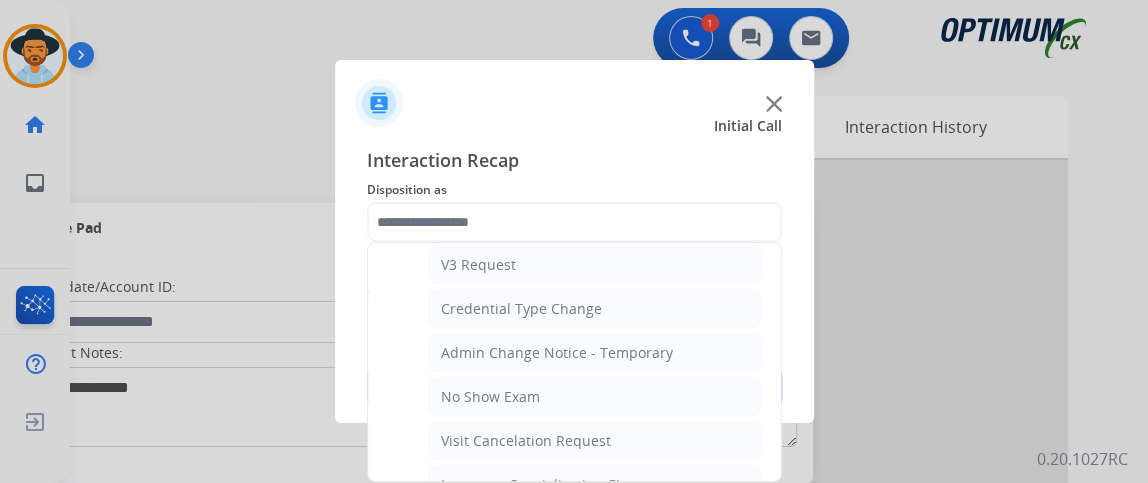 click on "Bookstore   Finance   PDS   Other   Call Issues   Initial Application   Credential Resend (Initial application)   Appeals   Stuck in Staff Review   Paper Exam Status   Online Walk-Through (Initial application)   Names Change Questions/Assistance (Initial application)   Endorsement Number Not Working   No Show VV   Fax Receipt Confirmation (Initial application)   Initial Application Price Increase   Search Request   V3 Request   Credential Type Change   Admin Change Notice - Temporary   No Show Exam   Visit Cancelation Request   Language Specialization Change   Exam Special Accommodation   VVProb Questions   Paper Application Status   General Questions (Initial application)   Ready to Schedule Info   [PERSON_NAME] Vue/Exam Authorization   Extend Deadline (Initial application)   Transfer   Renewal" 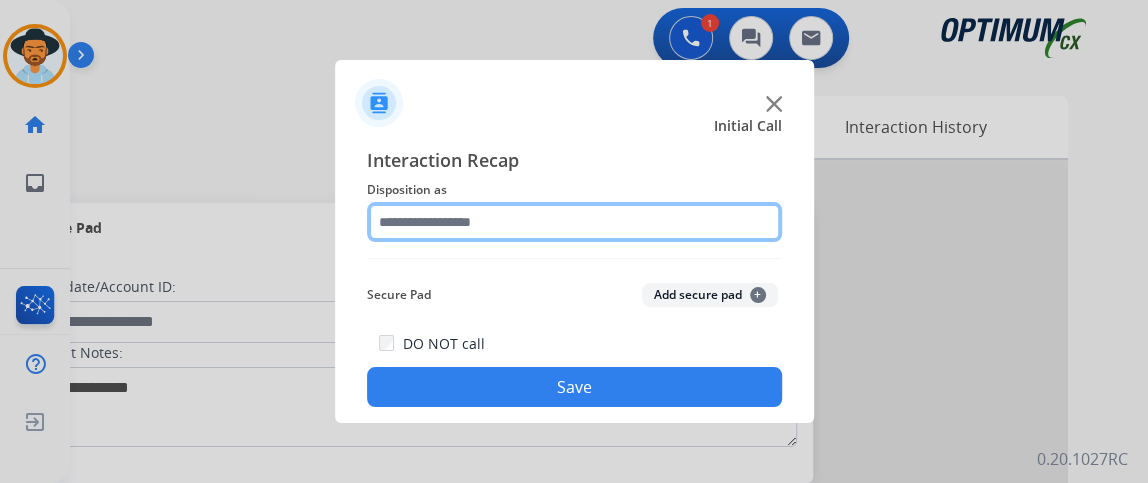 click 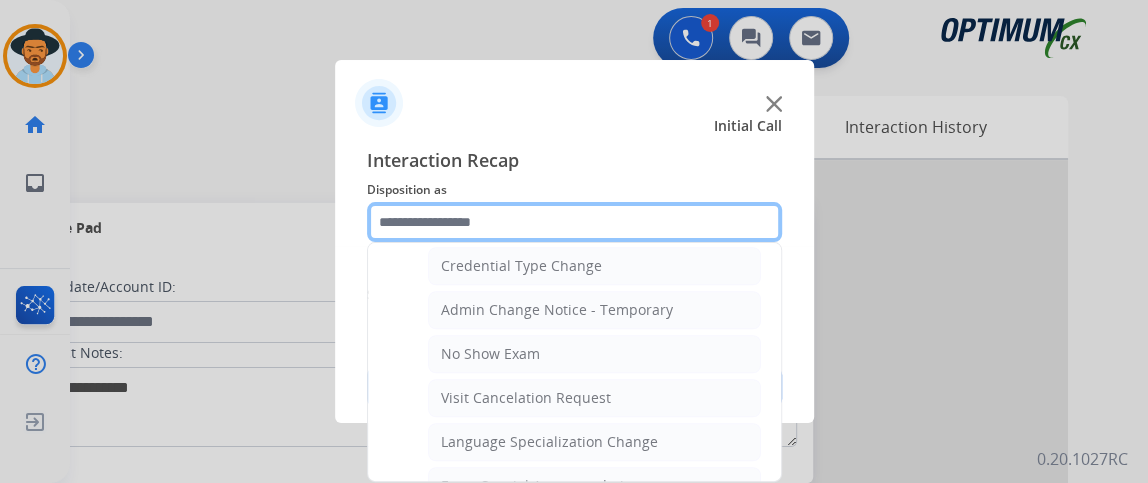 scroll, scrollTop: 865, scrollLeft: 0, axis: vertical 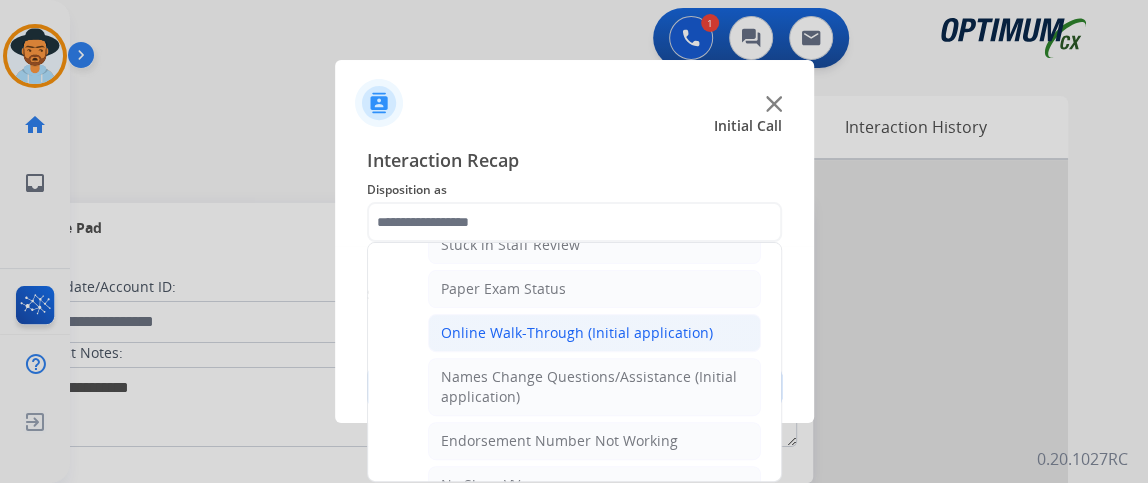 click on "Online Walk-Through (Initial application)" 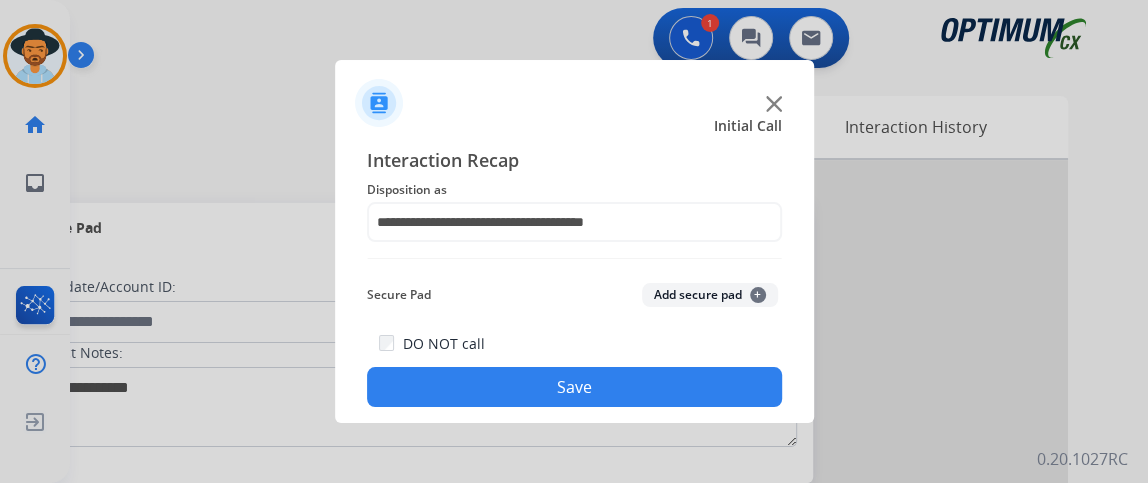 click on "Save" 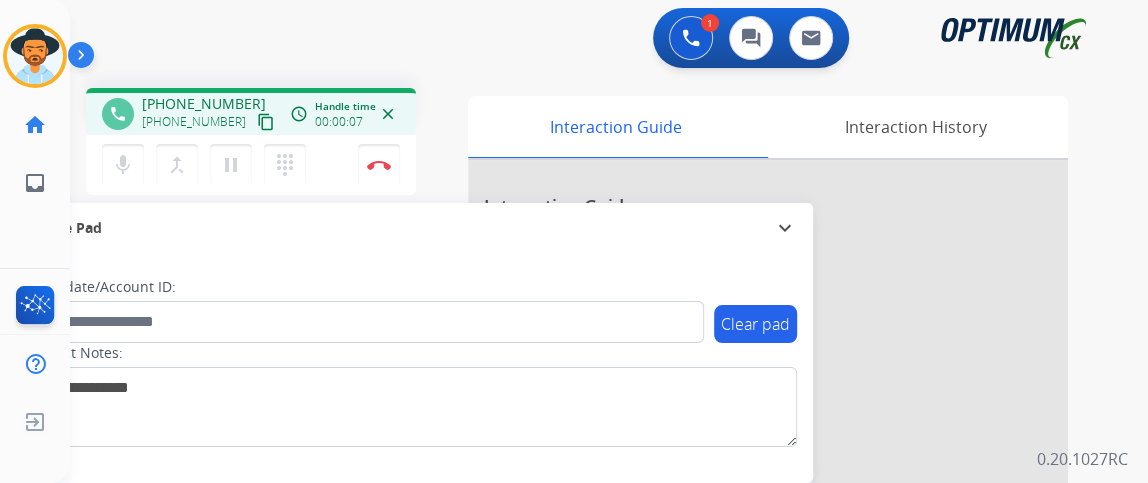 click on "content_copy" at bounding box center [266, 122] 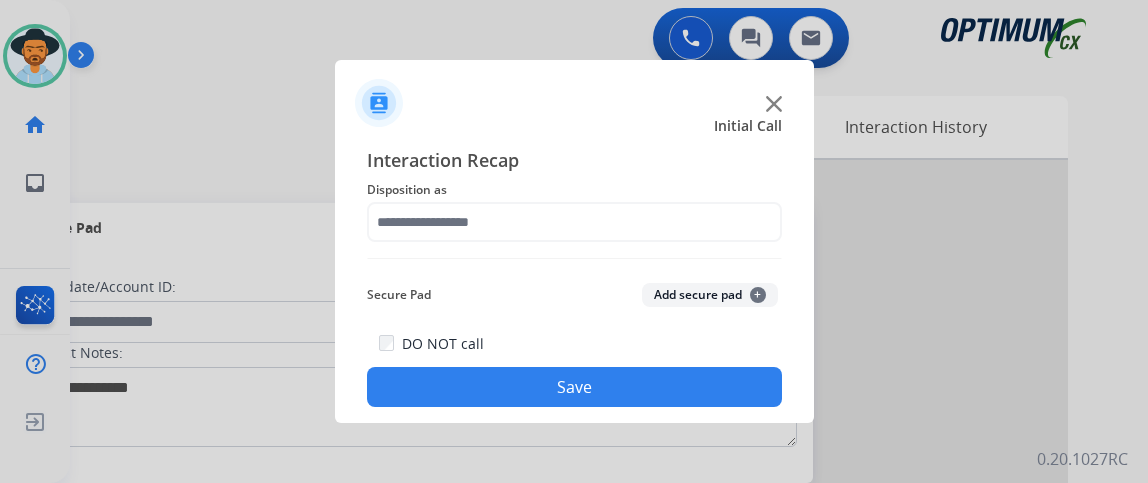 scroll, scrollTop: 0, scrollLeft: 0, axis: both 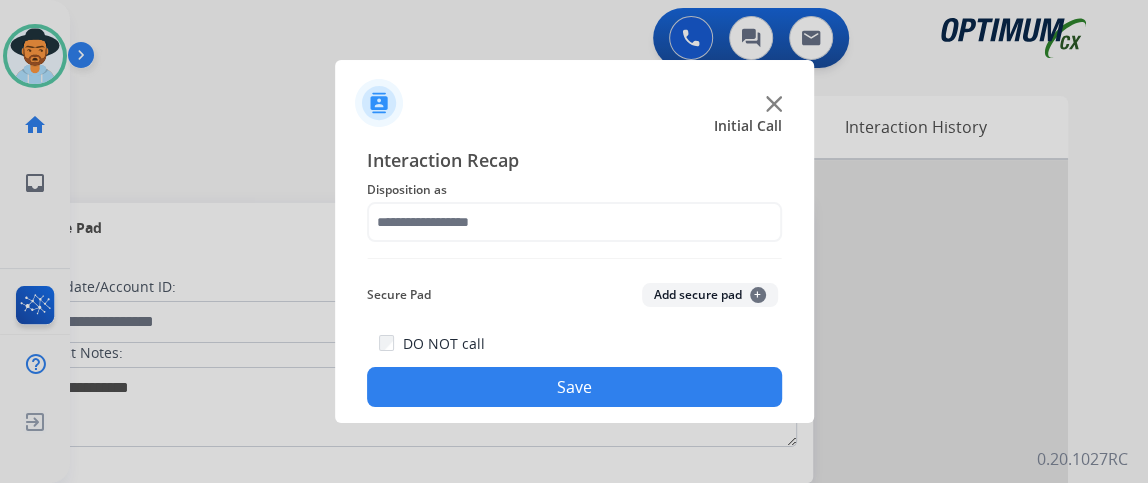 click 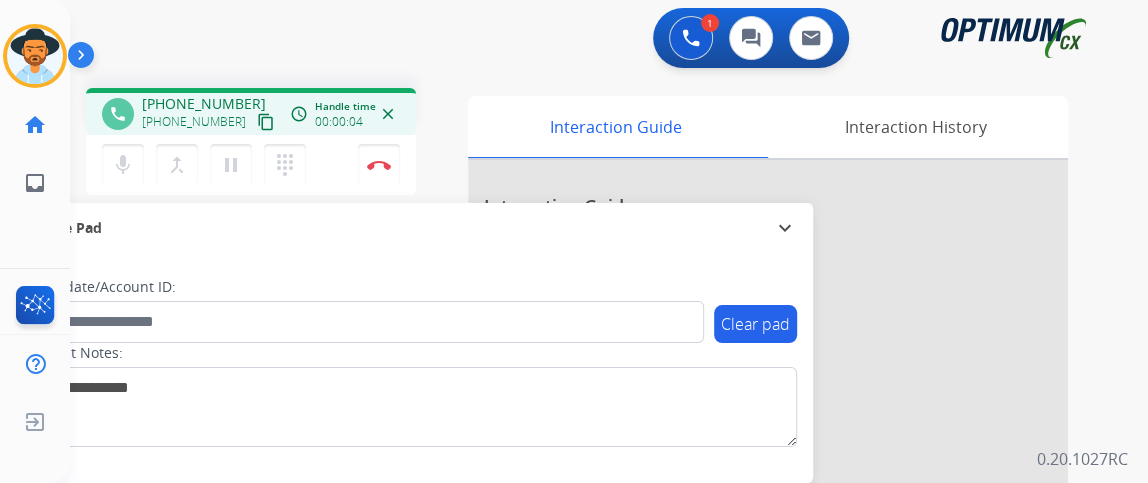 click on "content_copy" at bounding box center [266, 122] 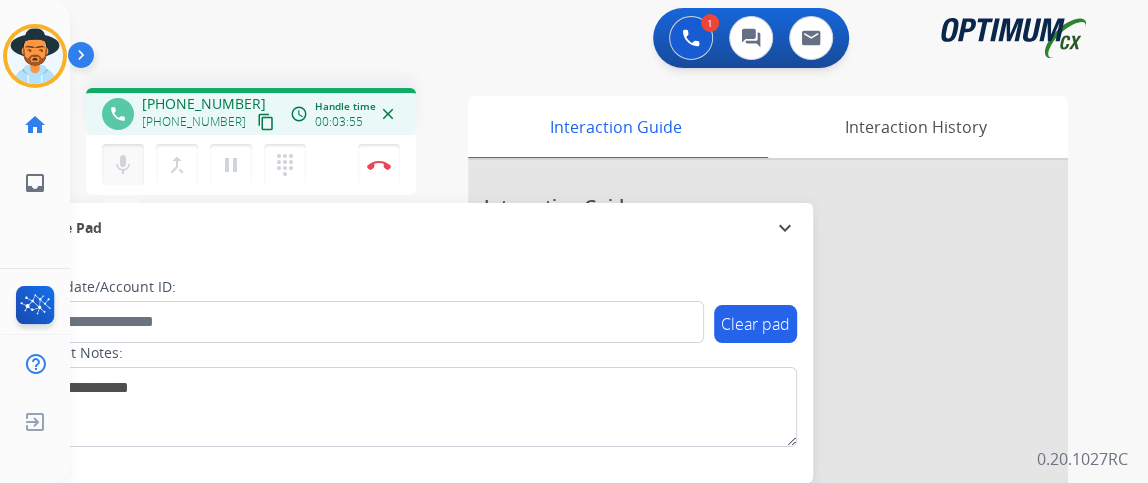 click on "mic" at bounding box center (123, 165) 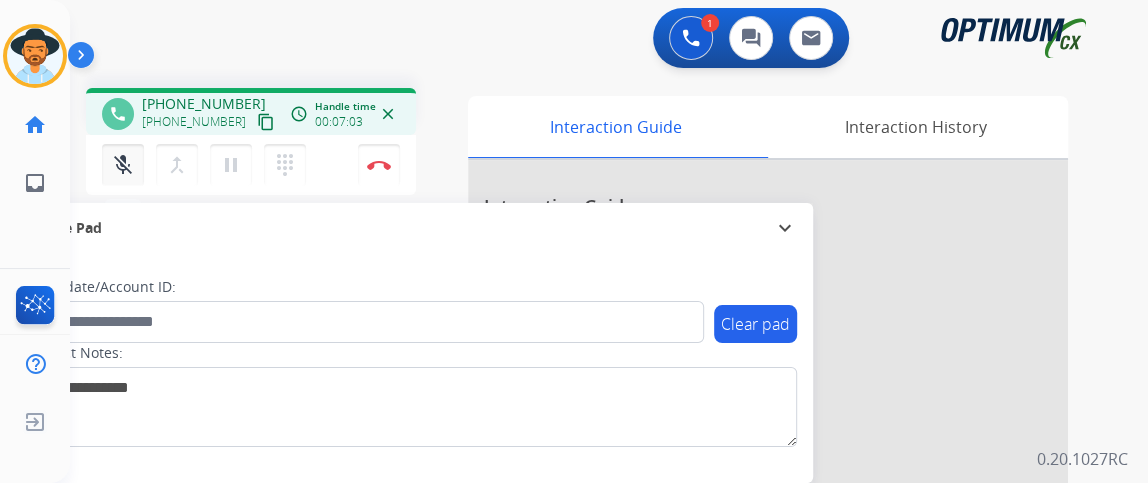 click on "mic_off" at bounding box center (123, 165) 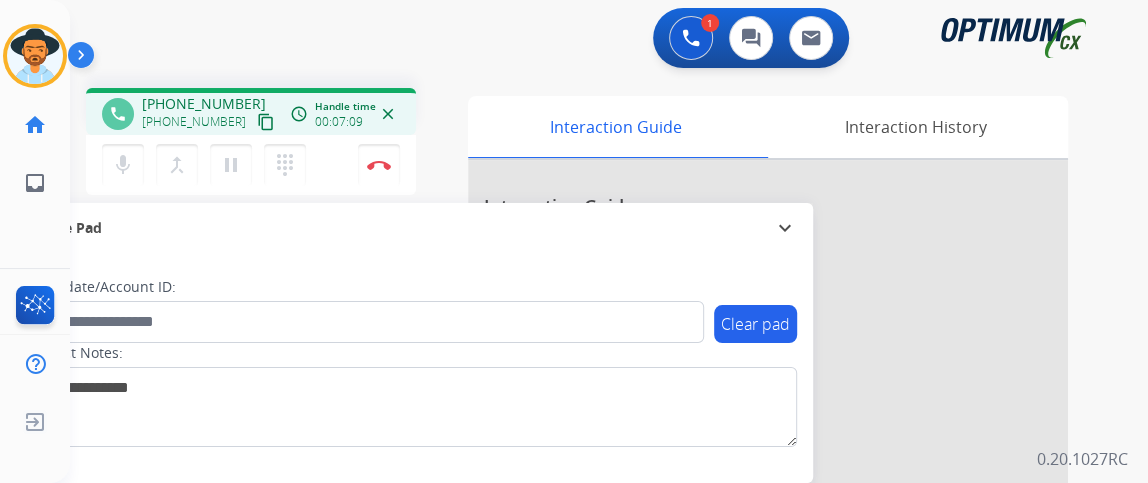 drag, startPoint x: 133, startPoint y: 165, endPoint x: 145, endPoint y: 177, distance: 16.970562 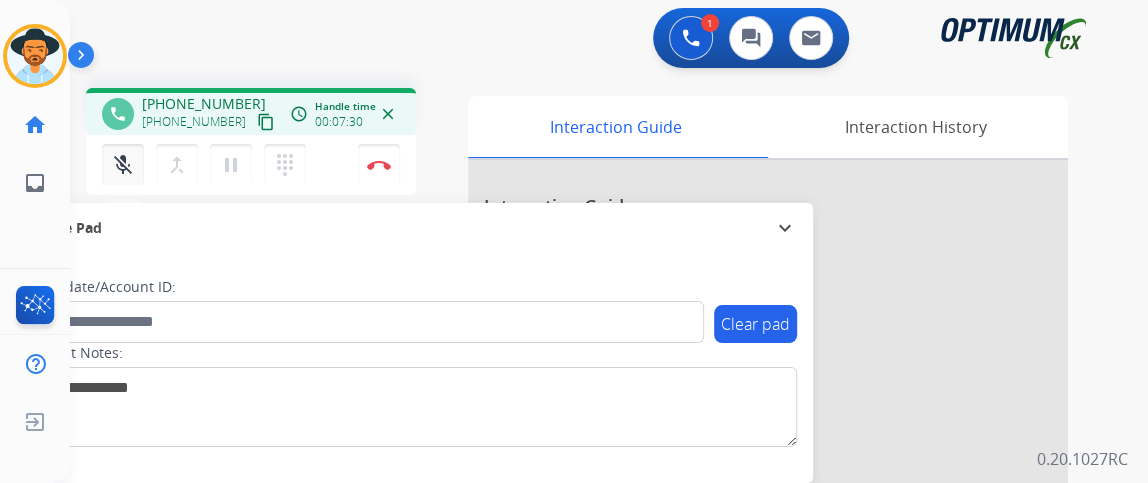 click on "mic_off Mute" at bounding box center [123, 165] 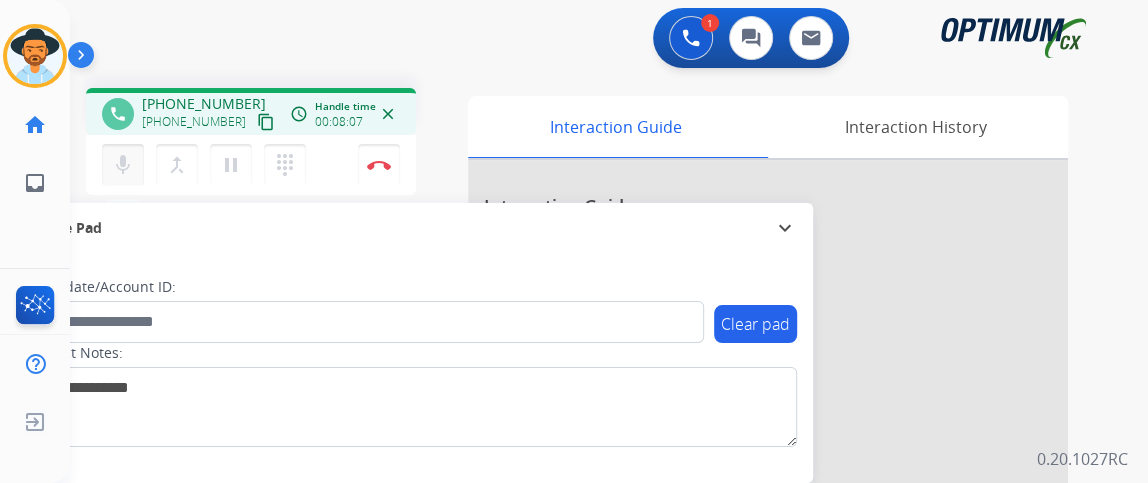 click on "mic" at bounding box center [123, 165] 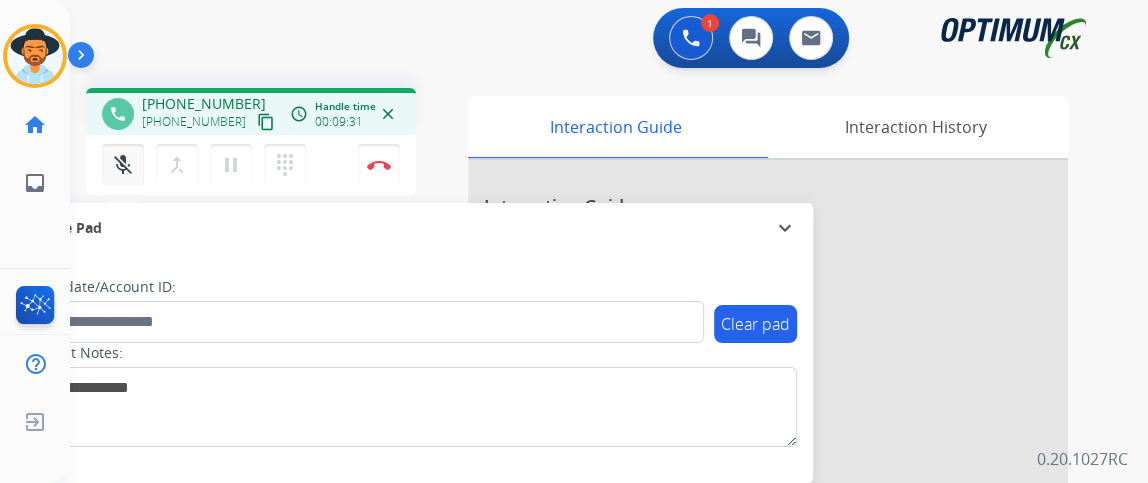 click on "mic_off" at bounding box center [123, 165] 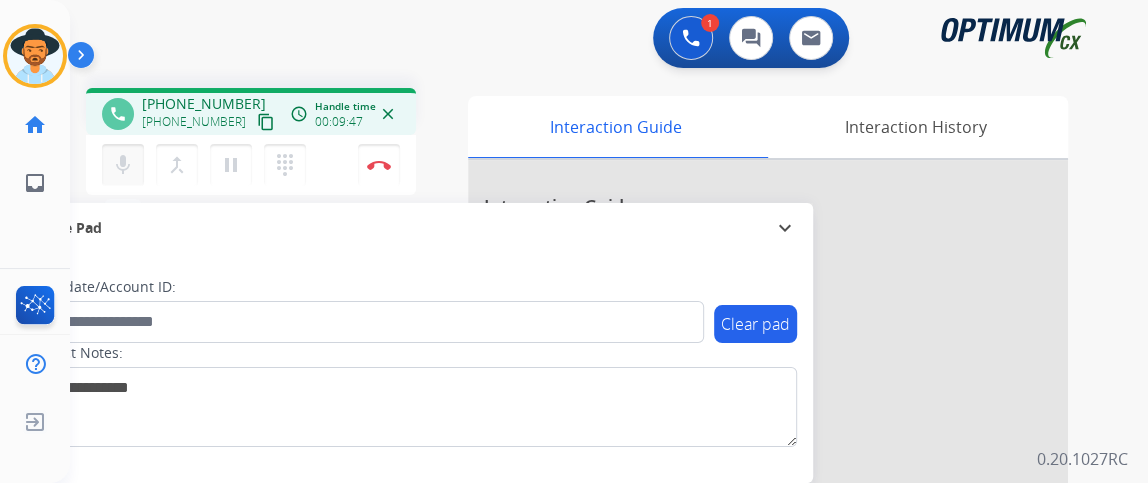 click on "mic" at bounding box center (123, 165) 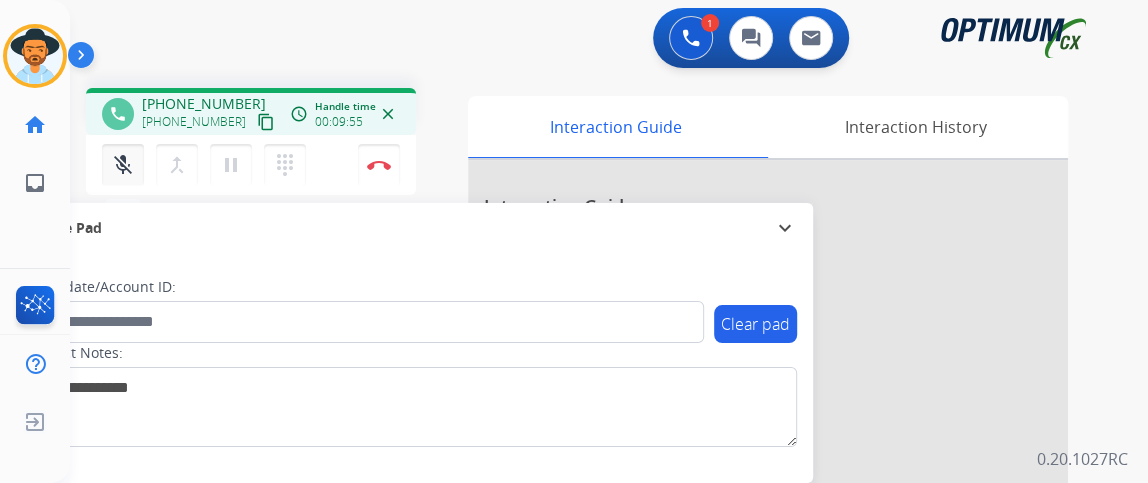 click on "mic_off" at bounding box center (123, 165) 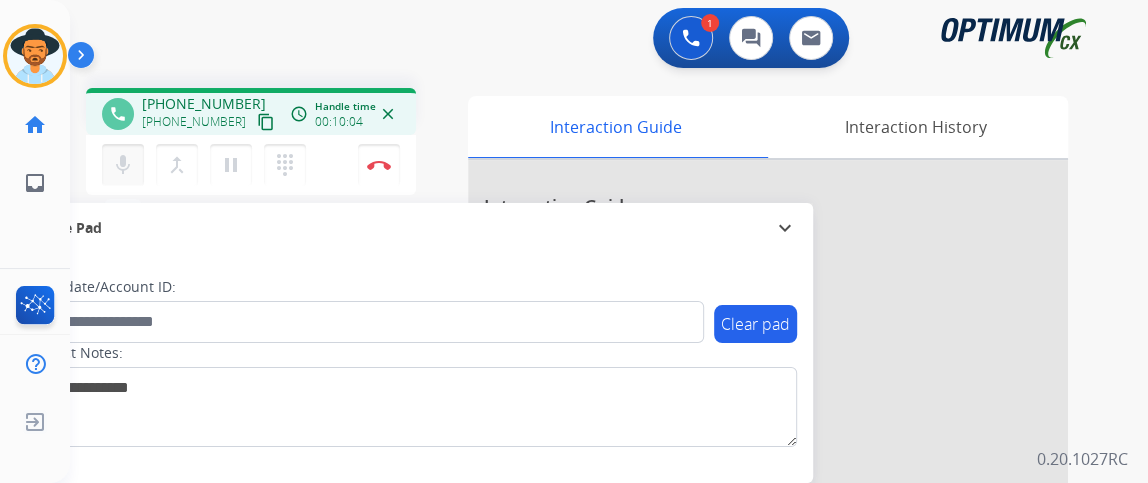 click on "mic" at bounding box center (123, 165) 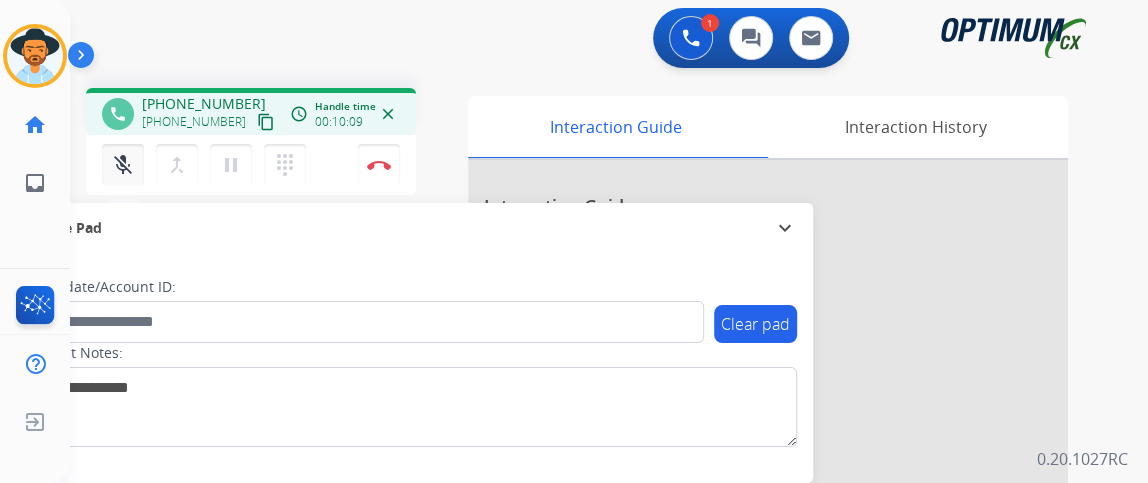 click on "mic_off" at bounding box center [123, 165] 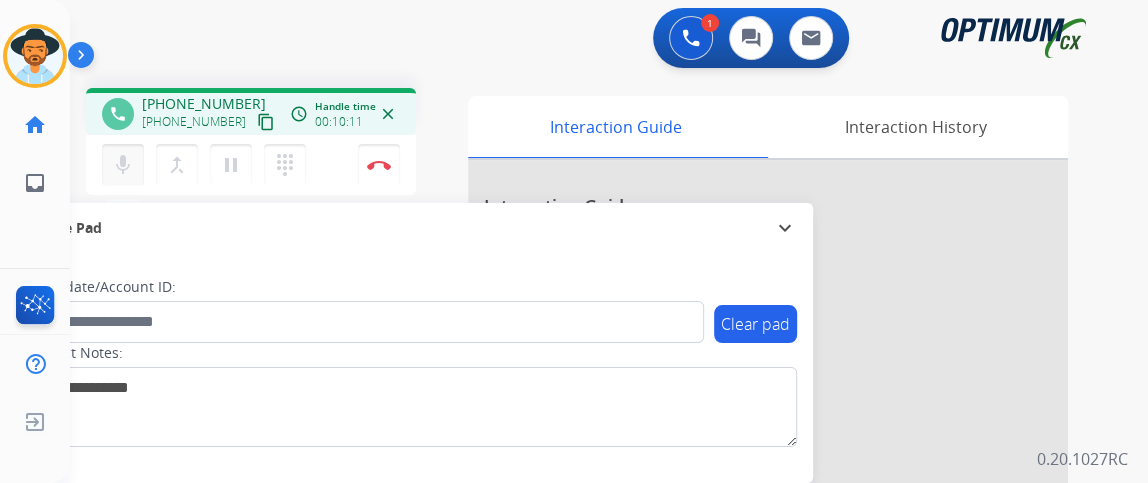 click on "mic" at bounding box center (123, 165) 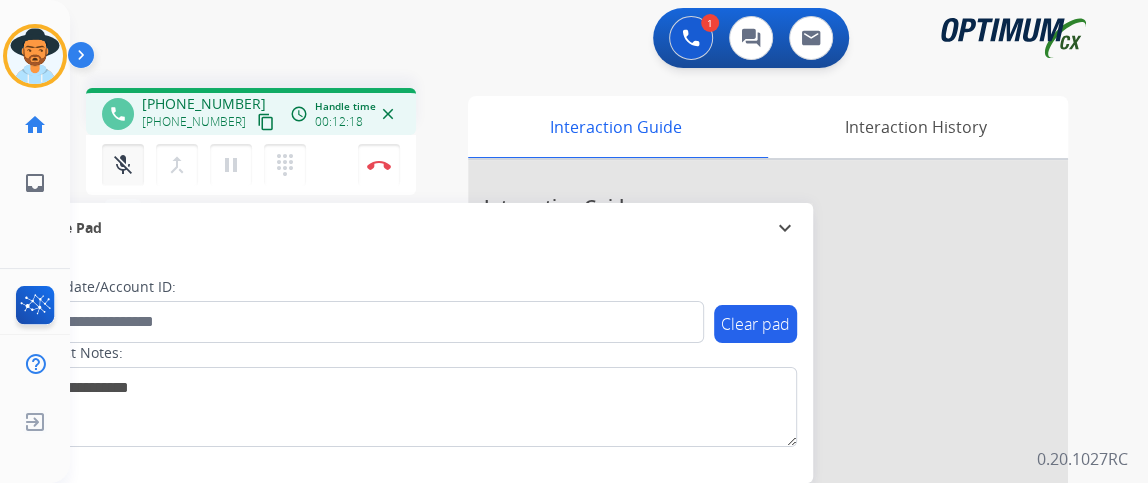 click on "mic_off" at bounding box center (123, 165) 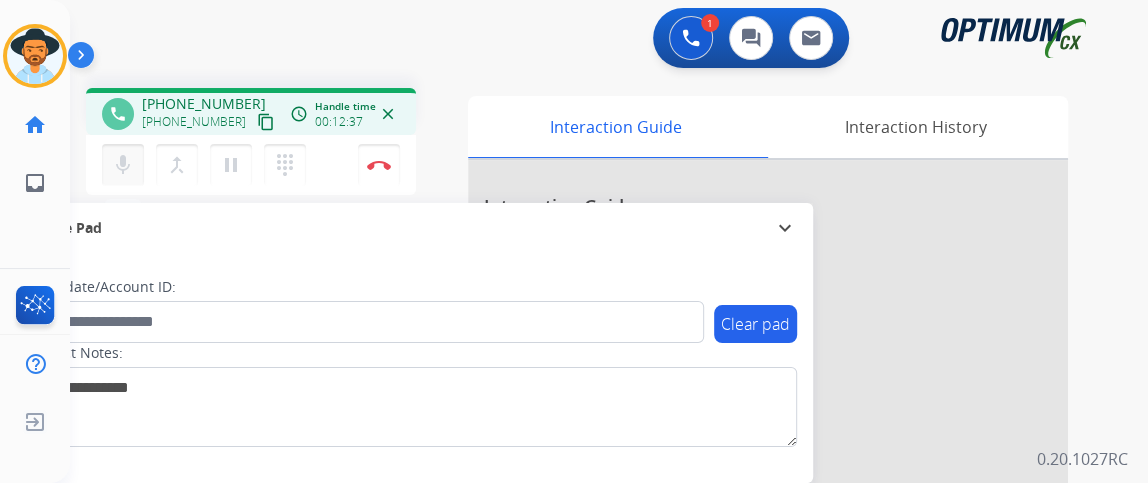 click on "mic" at bounding box center (123, 165) 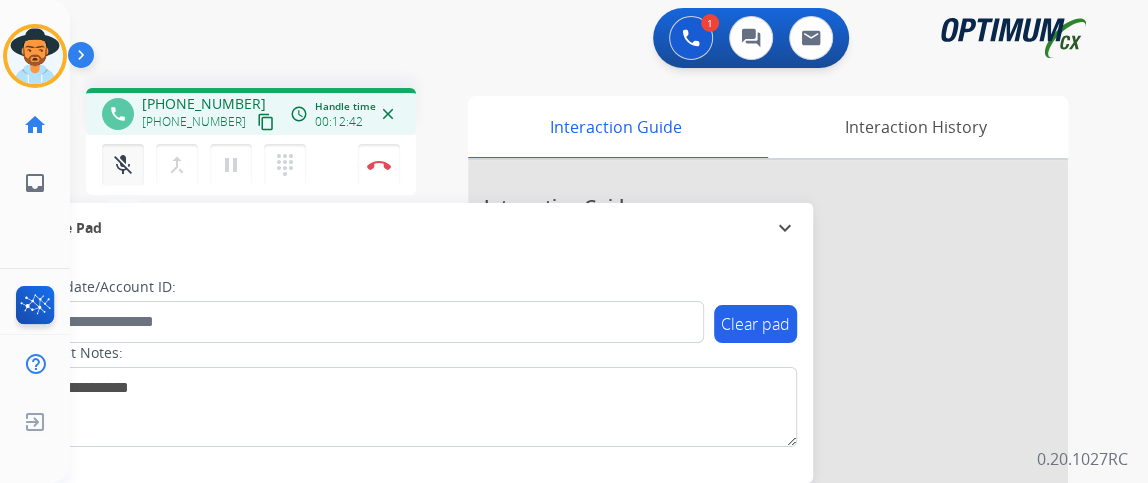 click on "mic_off" at bounding box center (123, 165) 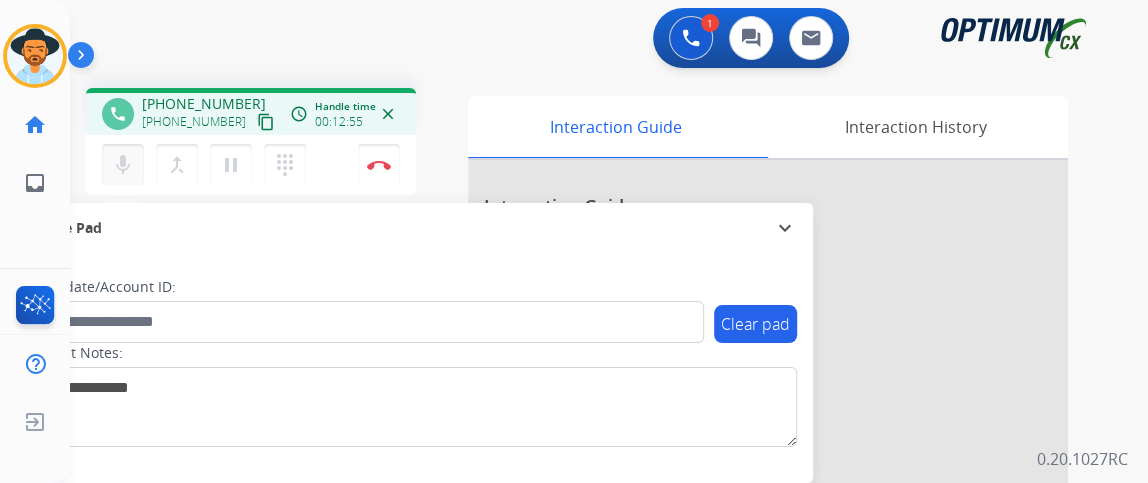 click on "mic Mute" at bounding box center [123, 165] 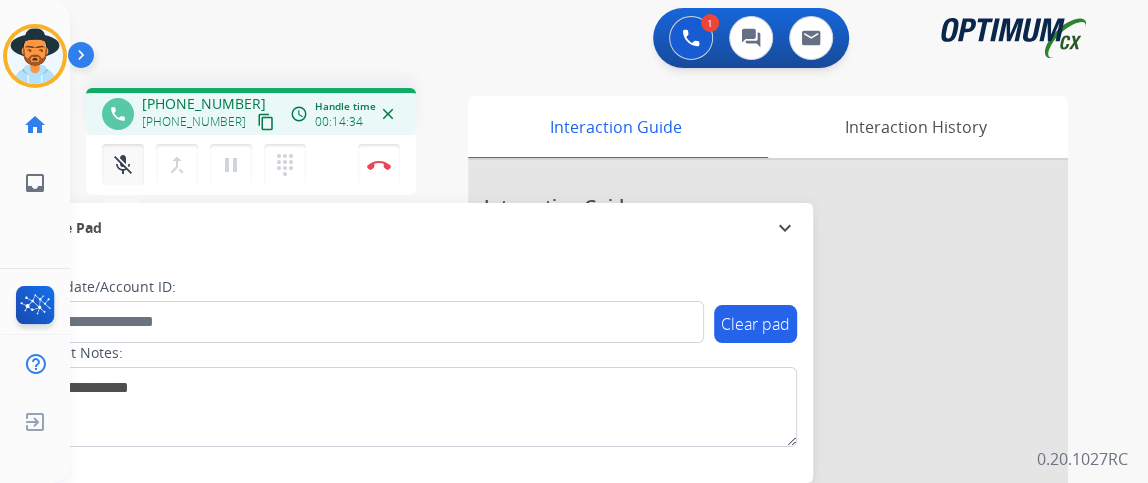 click on "mic_off Mute" at bounding box center [123, 165] 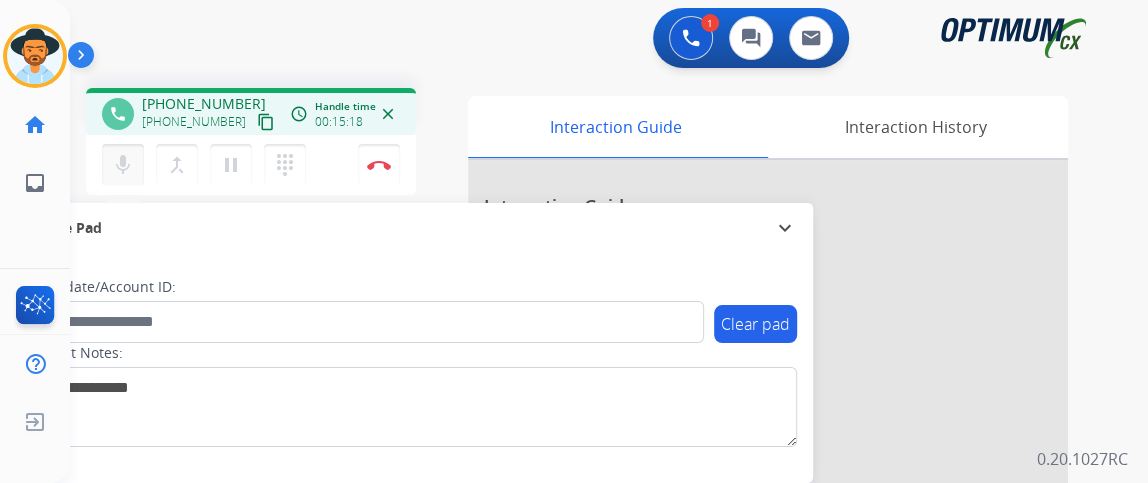 click on "mic Mute" at bounding box center [123, 165] 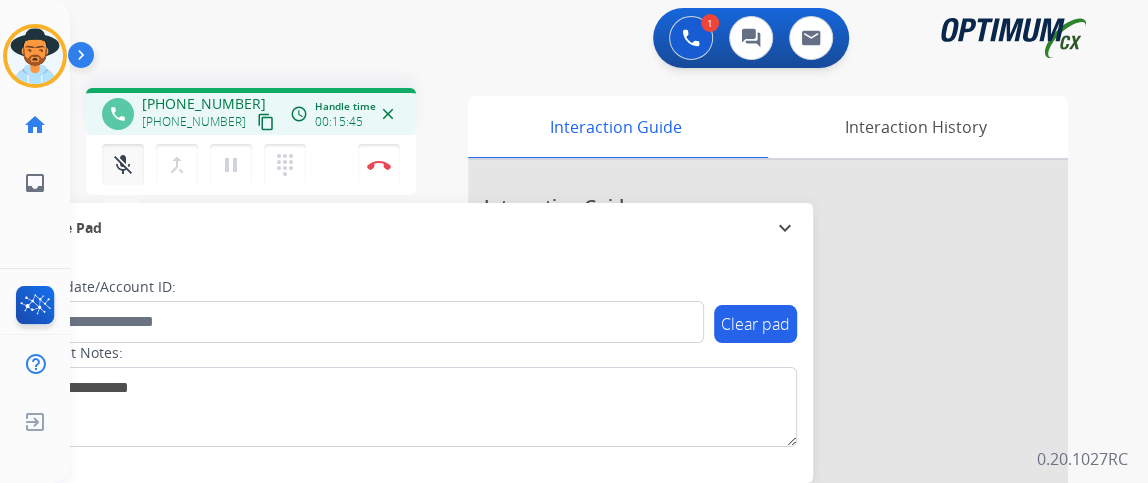 click on "mic_off Mute" at bounding box center (123, 165) 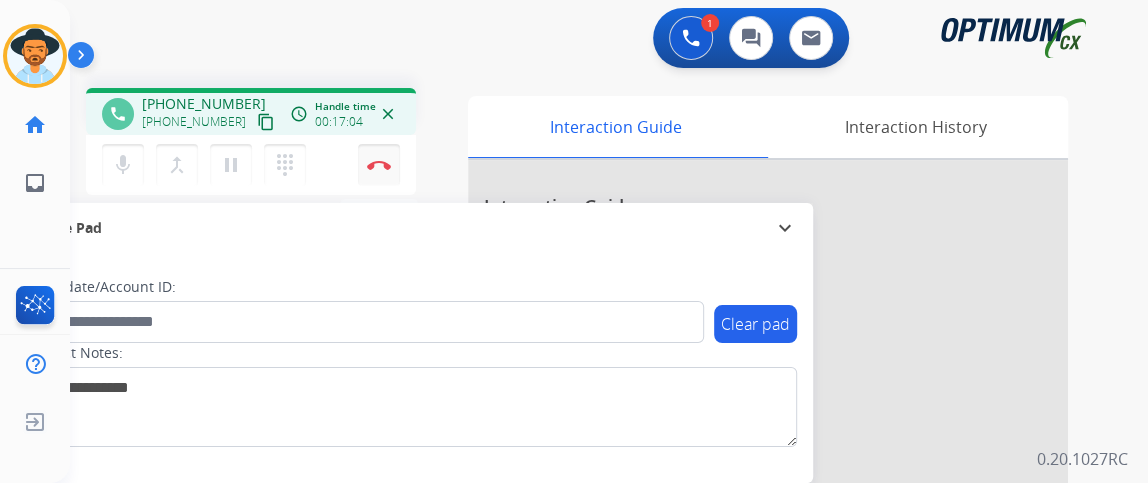 click on "Disconnect" at bounding box center (379, 165) 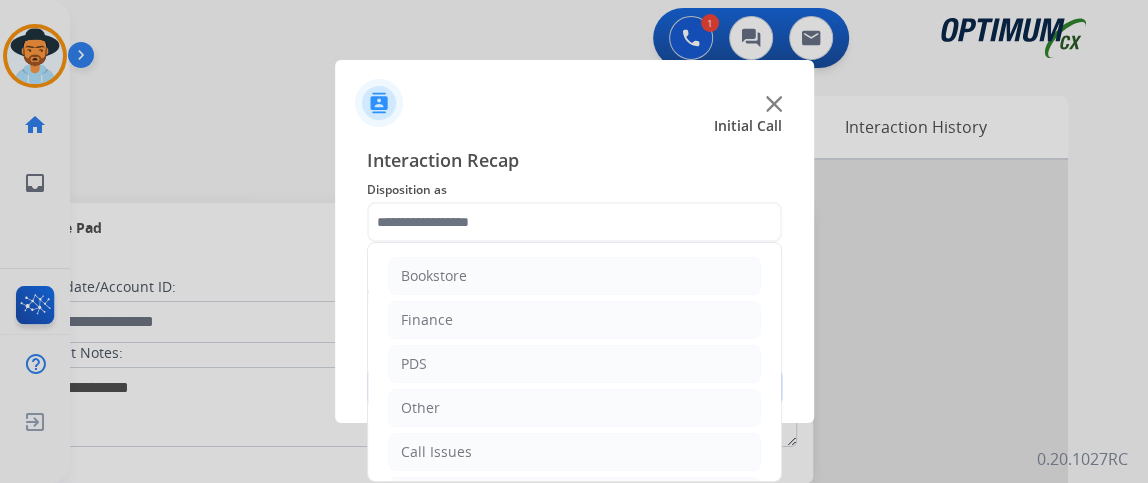 scroll, scrollTop: 131, scrollLeft: 0, axis: vertical 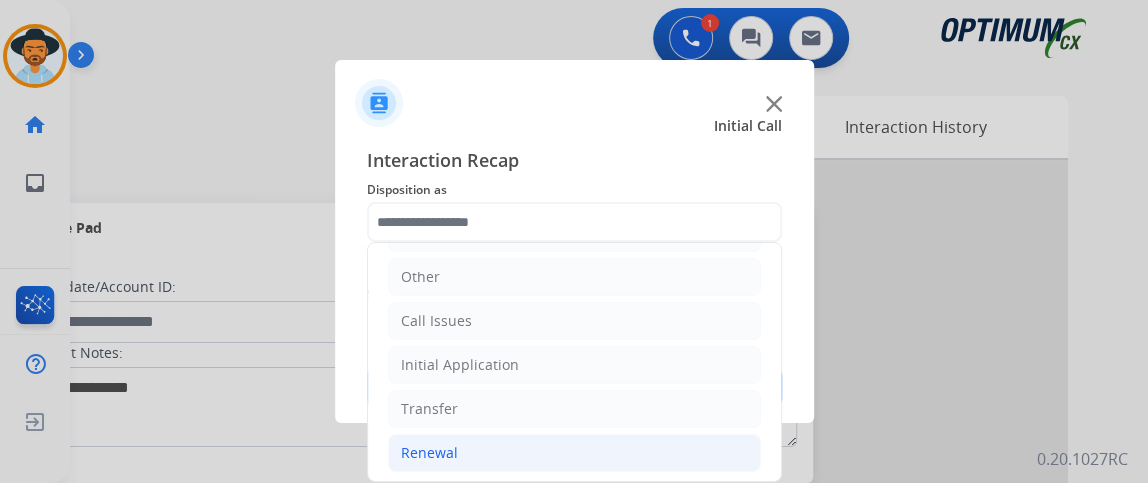 click on "Renewal" 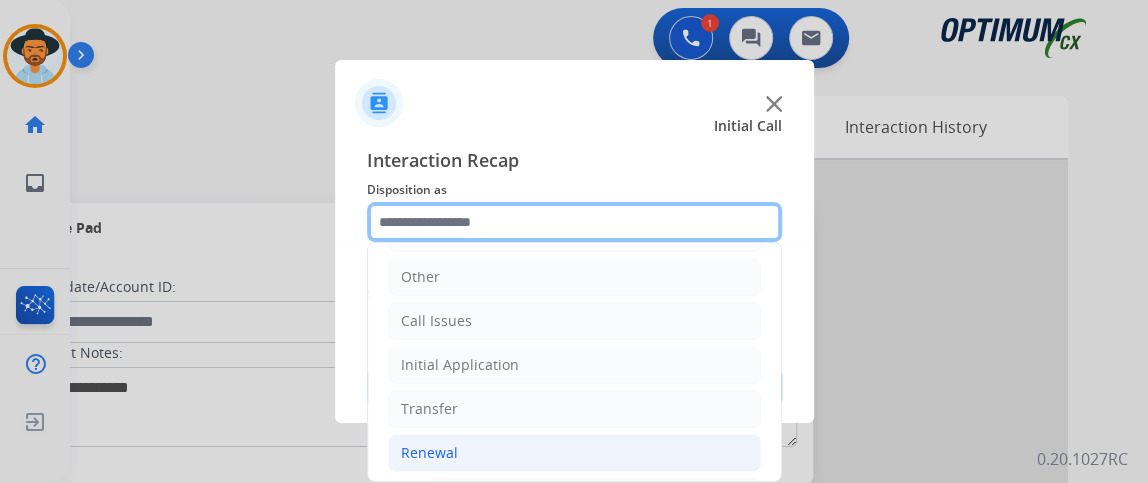 scroll, scrollTop: 384, scrollLeft: 0, axis: vertical 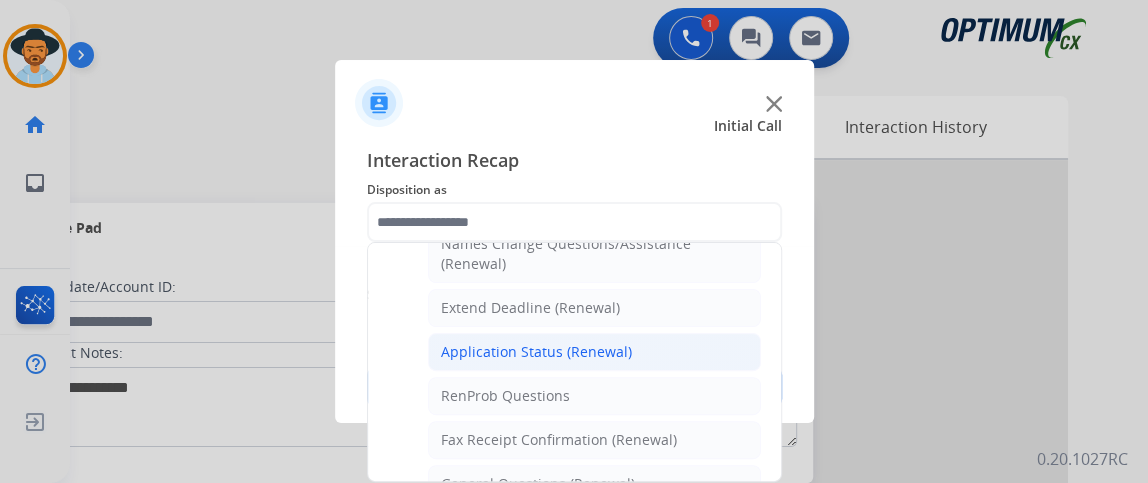click on "Application Status (Renewal)" 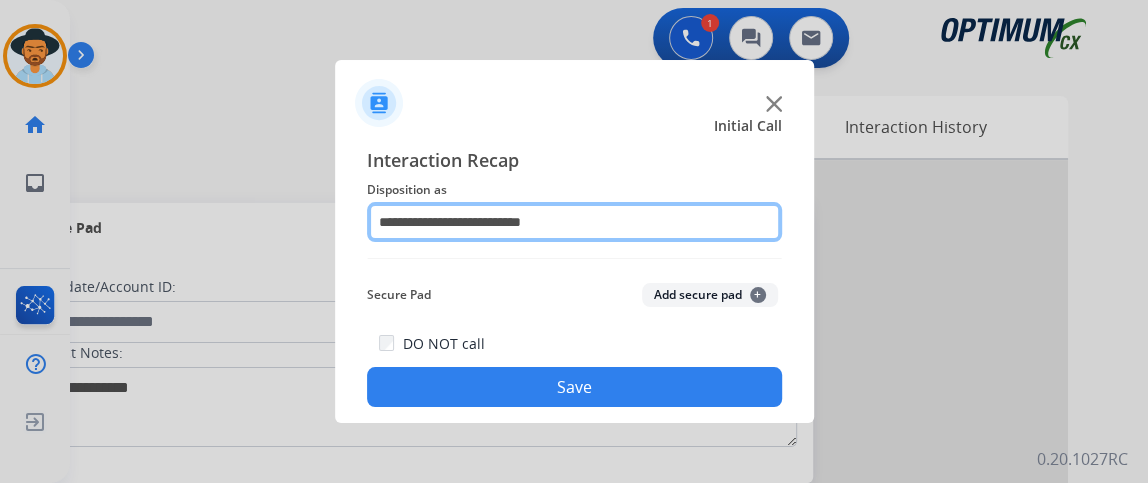 click on "**********" 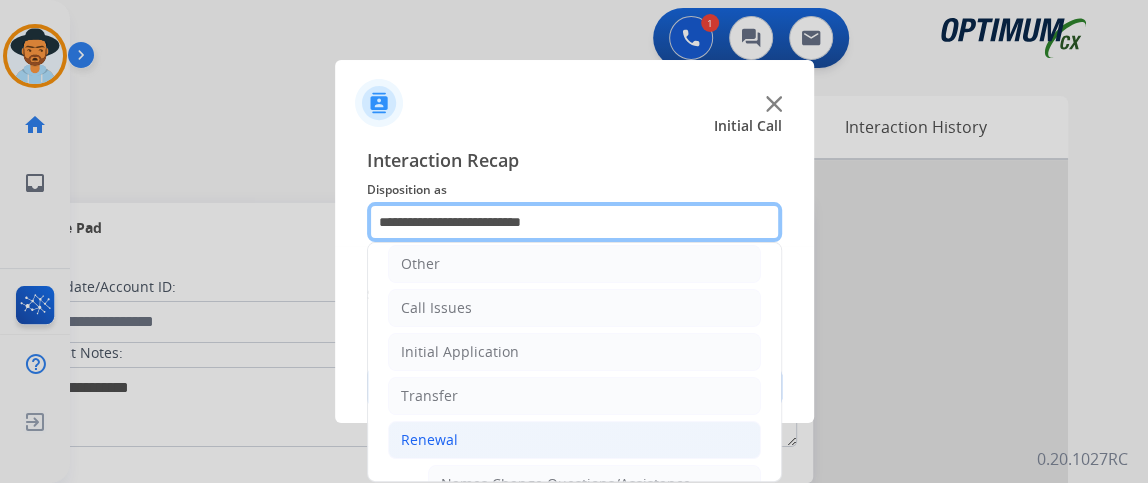 scroll, scrollTop: 146, scrollLeft: 0, axis: vertical 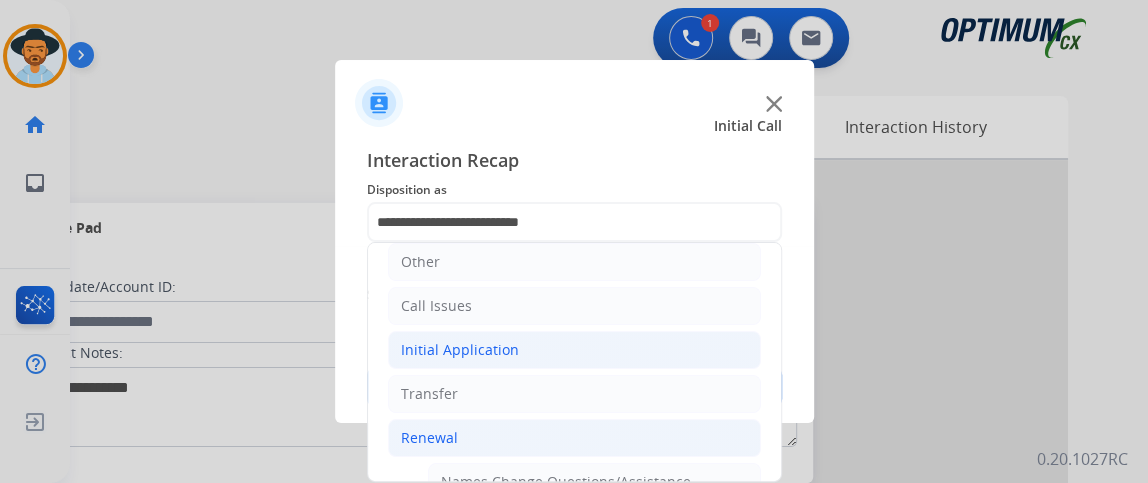 click on "Initial Application" 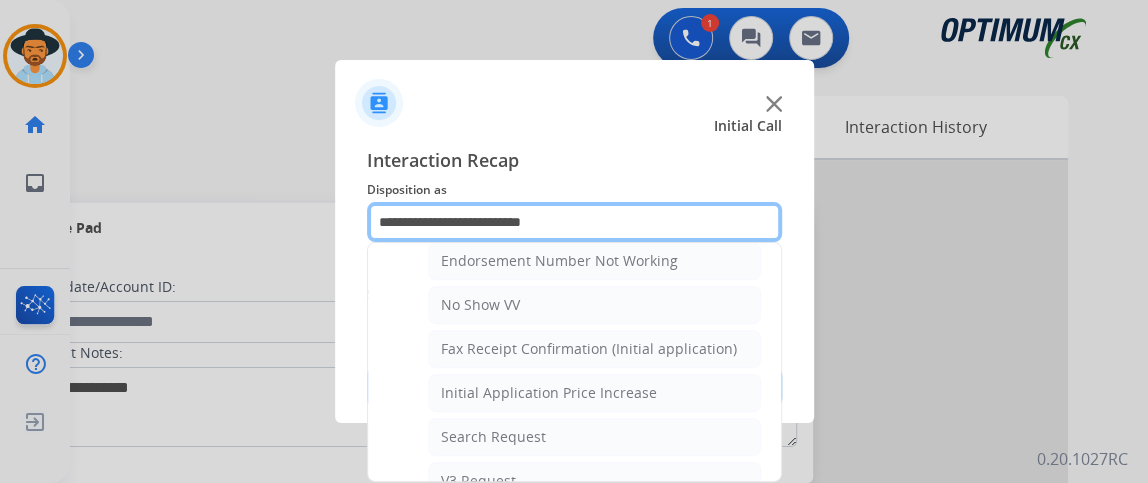 scroll, scrollTop: 568, scrollLeft: 0, axis: vertical 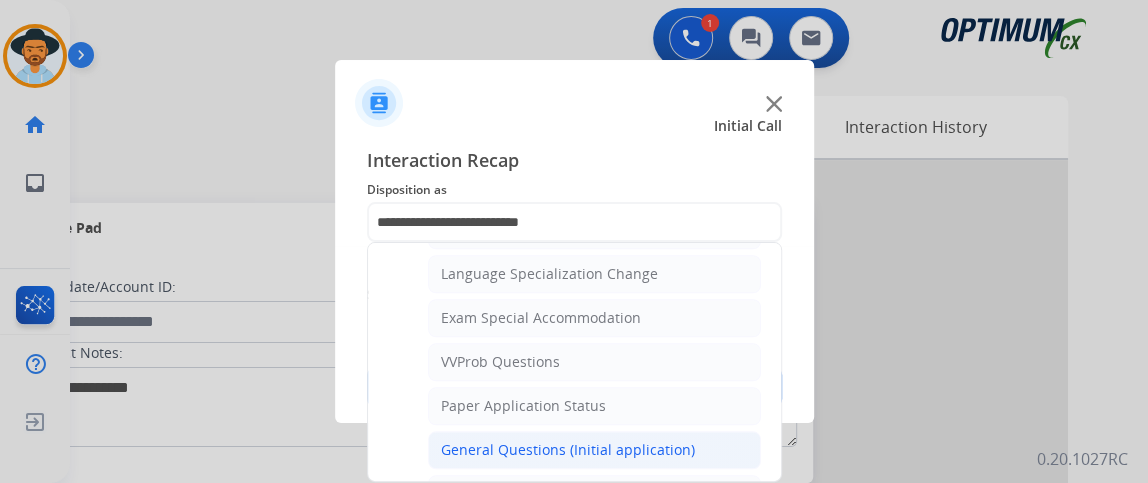 click on "General Questions (Initial application)" 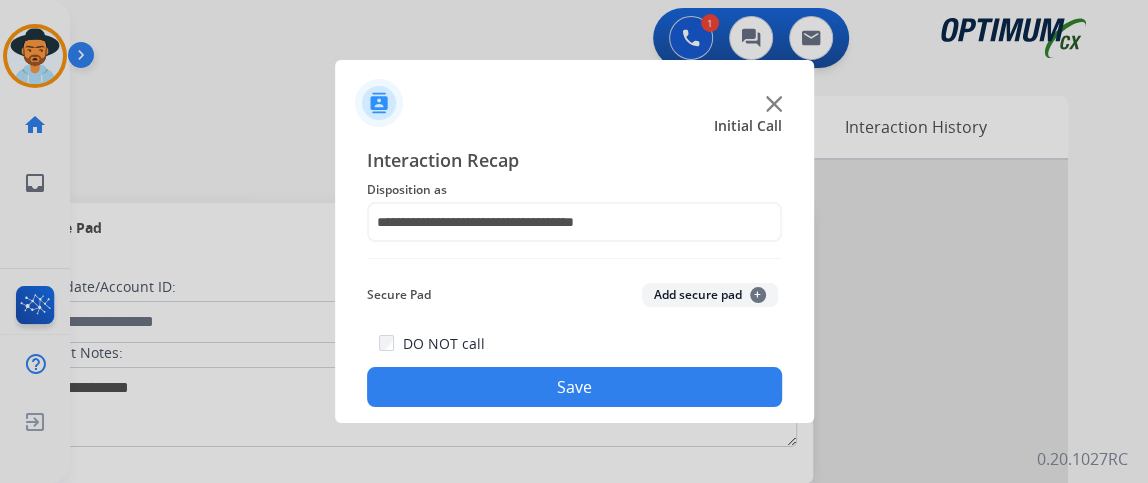 click on "Save" 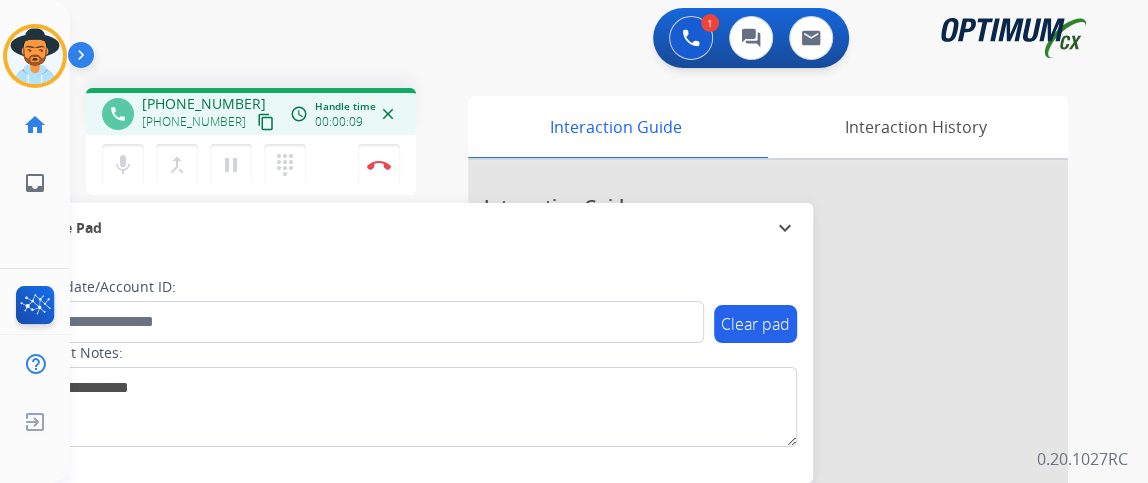 click on "content_copy" at bounding box center (266, 122) 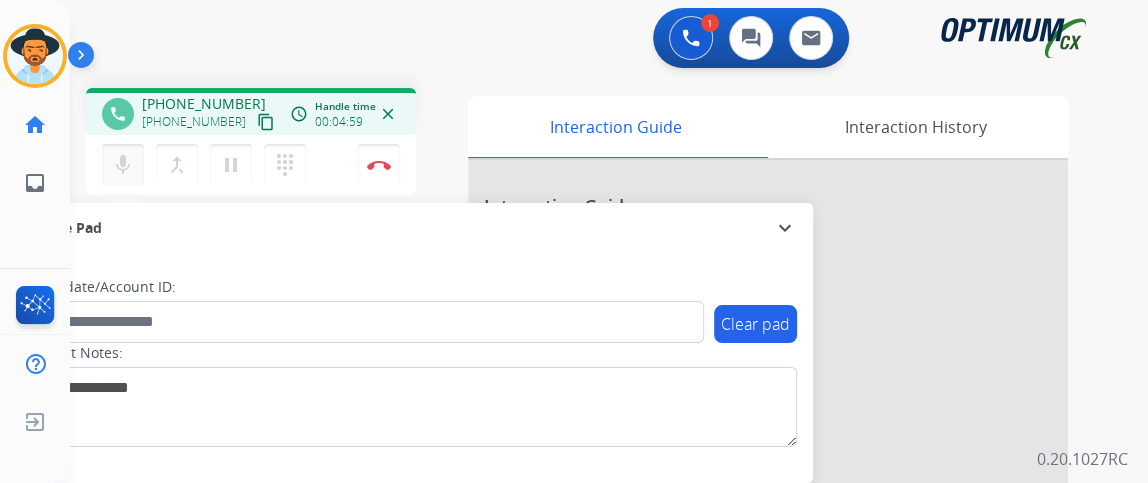 click on "mic" at bounding box center (123, 165) 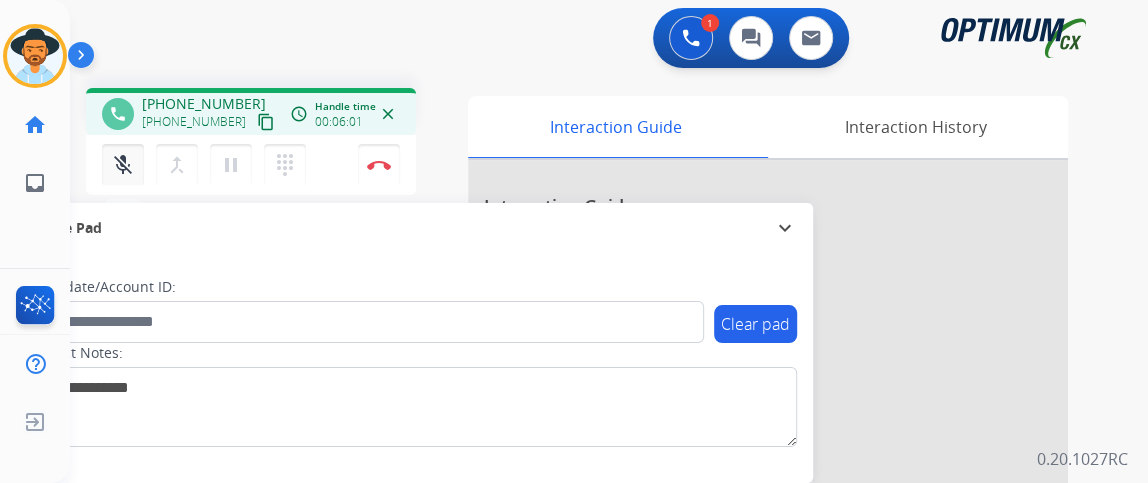 click on "mic_off" at bounding box center [123, 165] 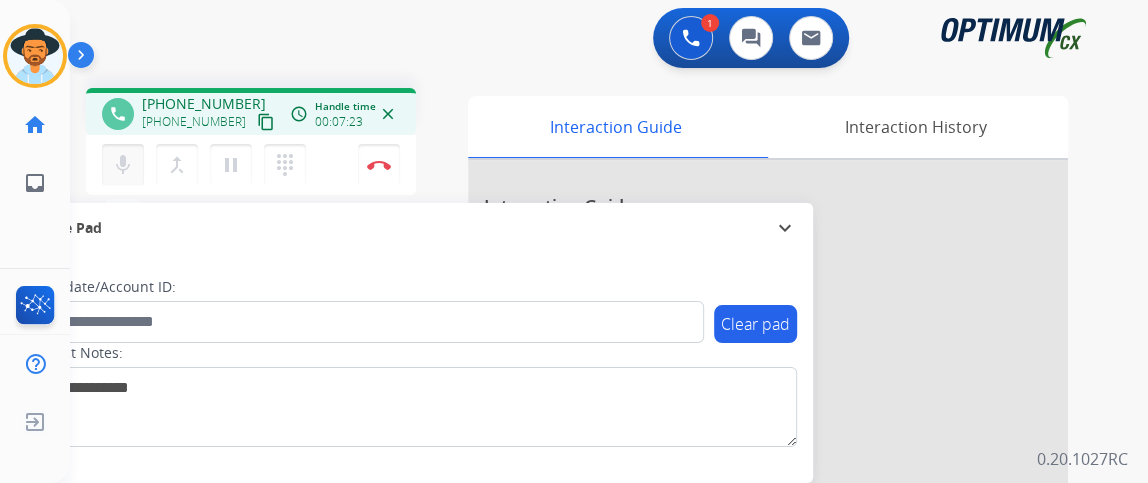 click on "mic" at bounding box center [123, 165] 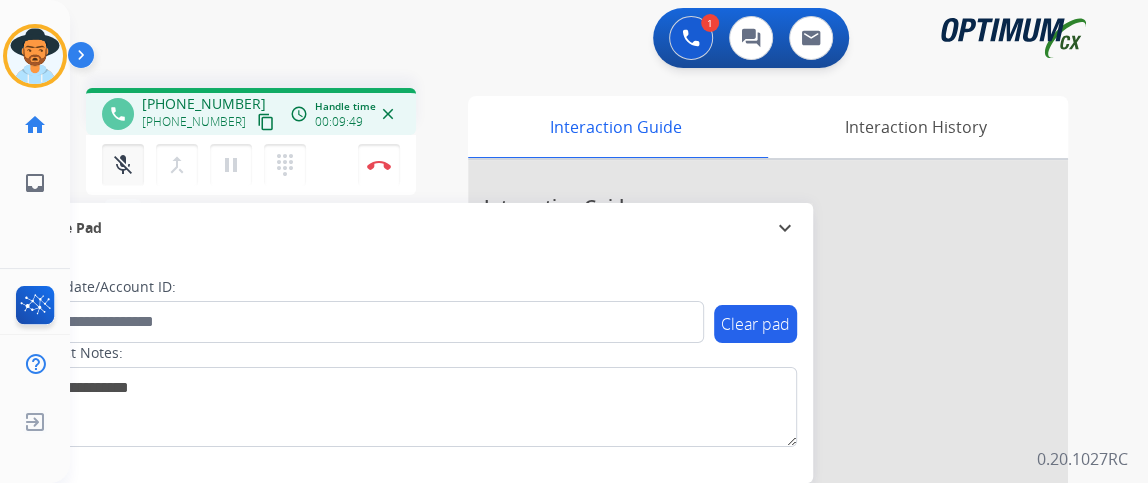 click on "mic_off" at bounding box center (123, 165) 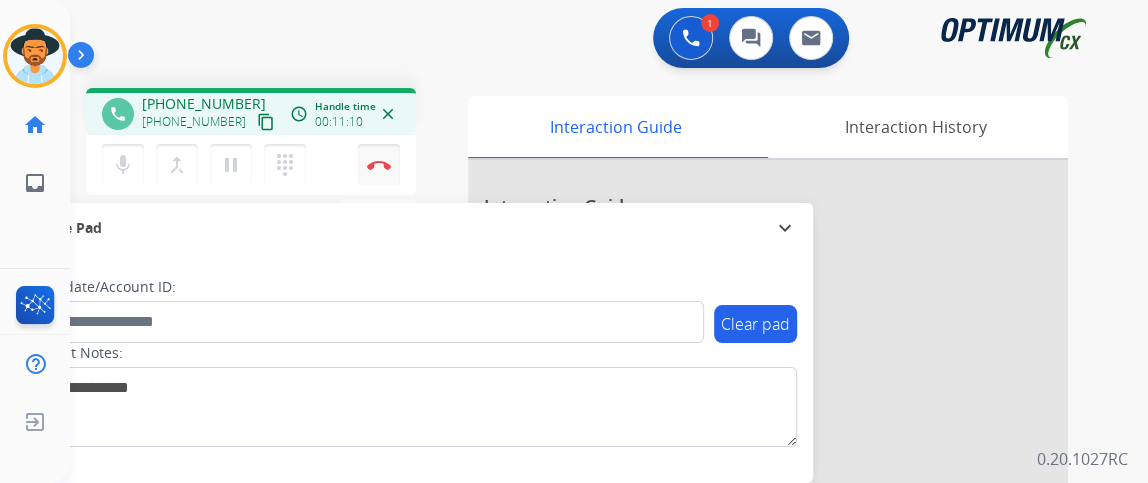 click on "Disconnect" at bounding box center [379, 165] 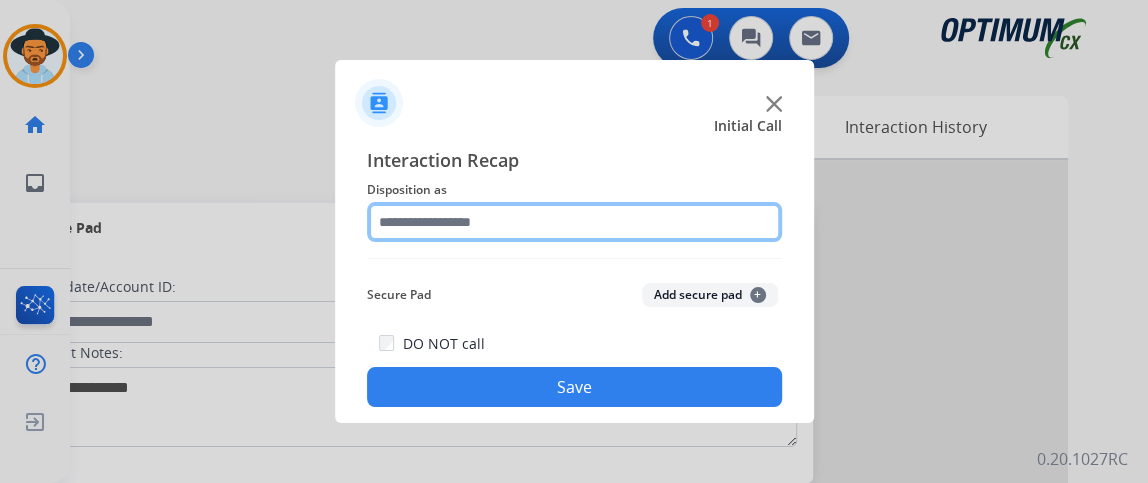 click 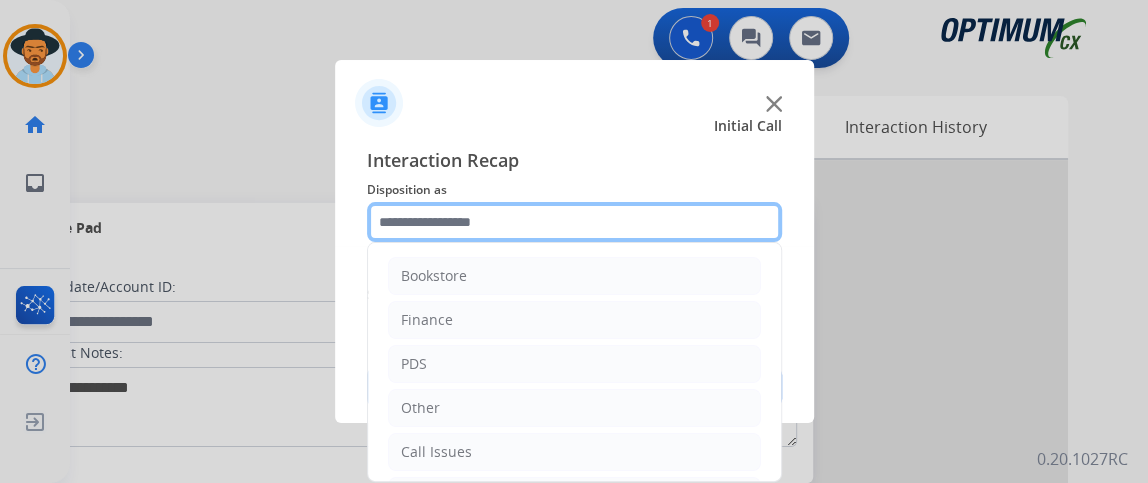 scroll, scrollTop: 131, scrollLeft: 0, axis: vertical 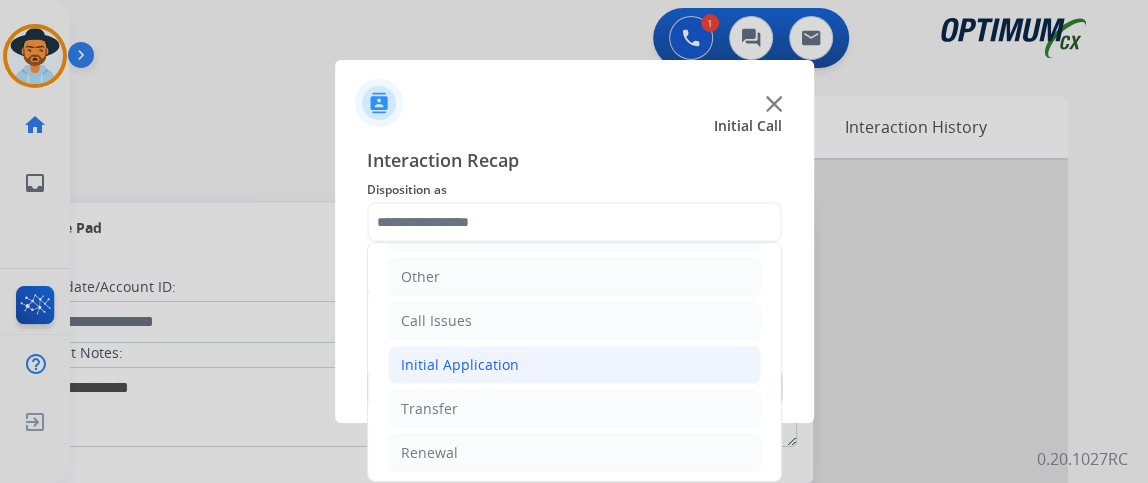 click on "Initial Application" 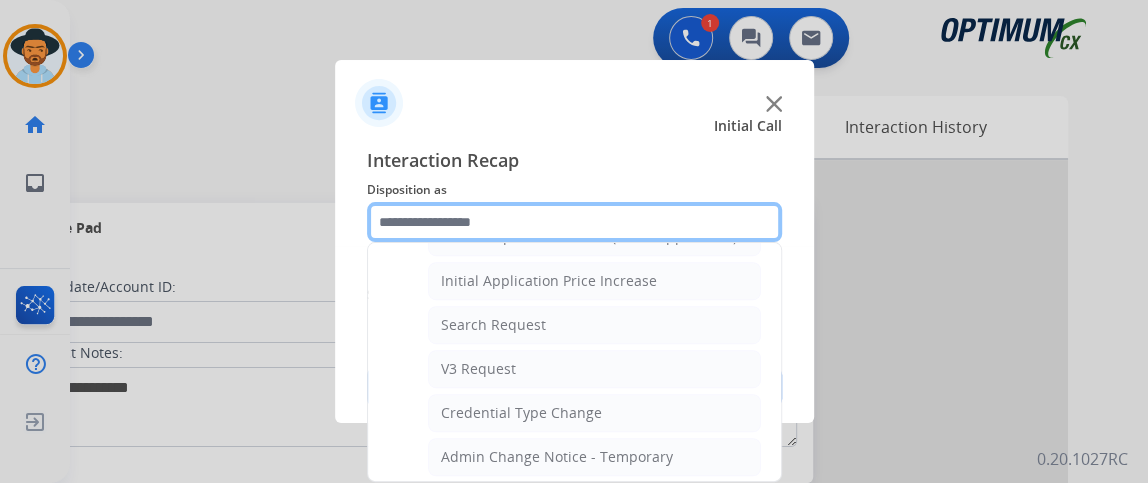 scroll, scrollTop: 676, scrollLeft: 0, axis: vertical 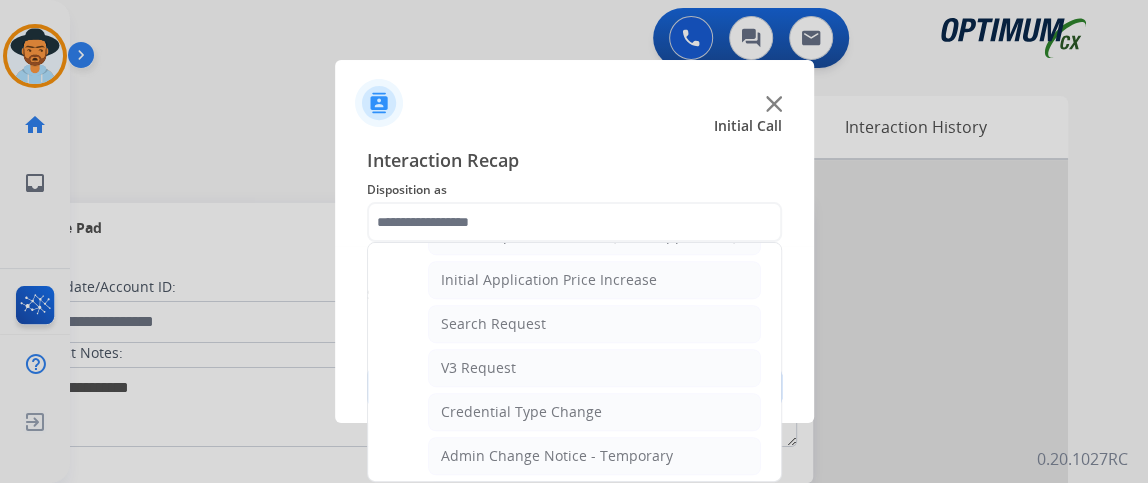 click on "Interaction Recap Disposition as     Bookstore   Finance   PDS   Other   Call Issues   Initial Application   Credential Resend (Initial application)   Appeals   Stuck in Staff Review   Paper Exam Status   Online Walk-Through (Initial application)   Names Change Questions/Assistance (Initial application)   Endorsement Number Not Working   No Show VV   Fax Receipt Confirmation (Initial application)   Initial Application Price Increase   Search Request   V3 Request   Credential Type Change   Admin Change Notice - Temporary   No Show Exam   Visit Cancelation Request   Language Specialization Change   Exam Special Accommodation   VVProb Questions   Paper Application Status   General Questions (Initial application)   Ready to Schedule Info   Pearson Vue/Exam Authorization   Extend Deadline (Initial application)   Transfer   Renewal  Secure Pad  Add secure pad  +  DO NOT call  Save" 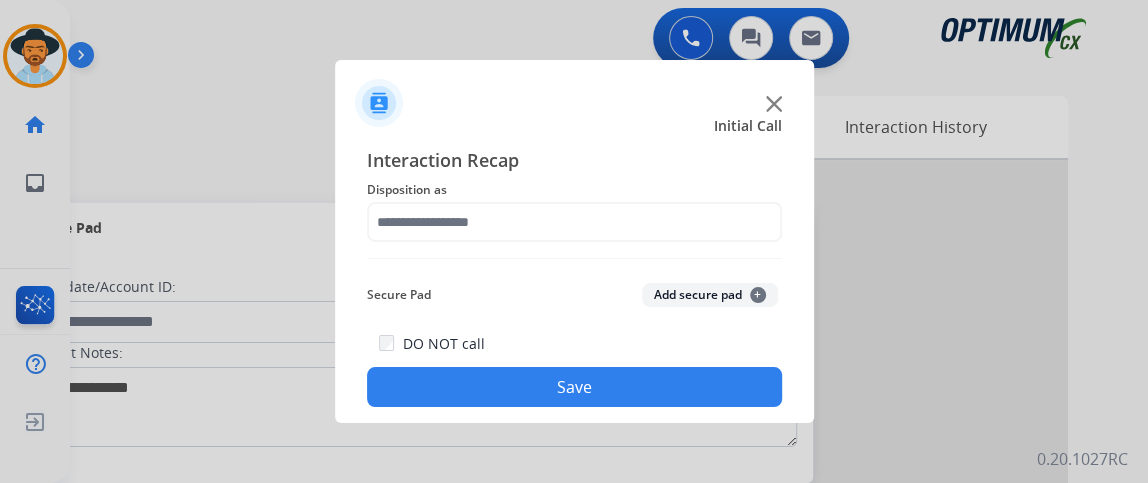 drag, startPoint x: 775, startPoint y: 379, endPoint x: 775, endPoint y: 394, distance: 15 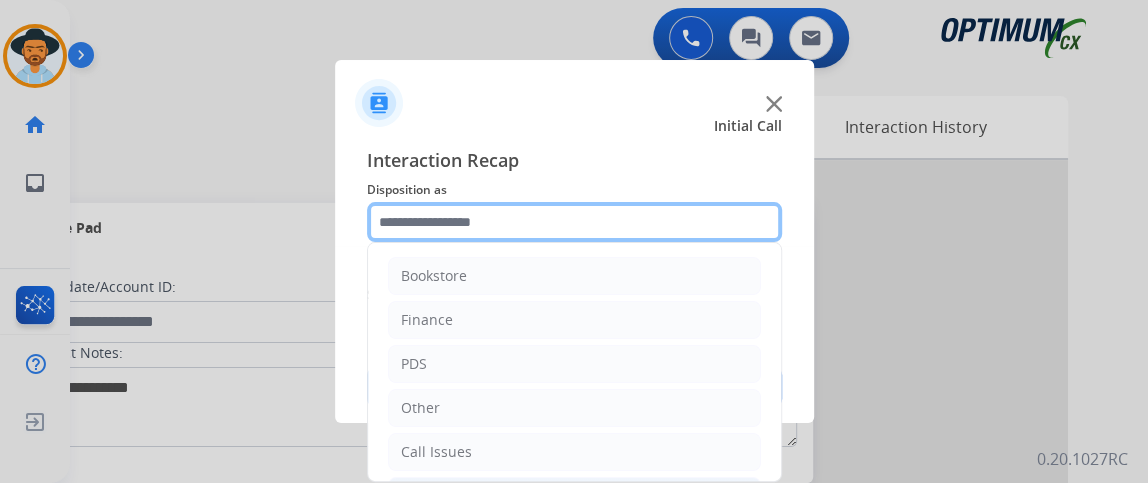 click 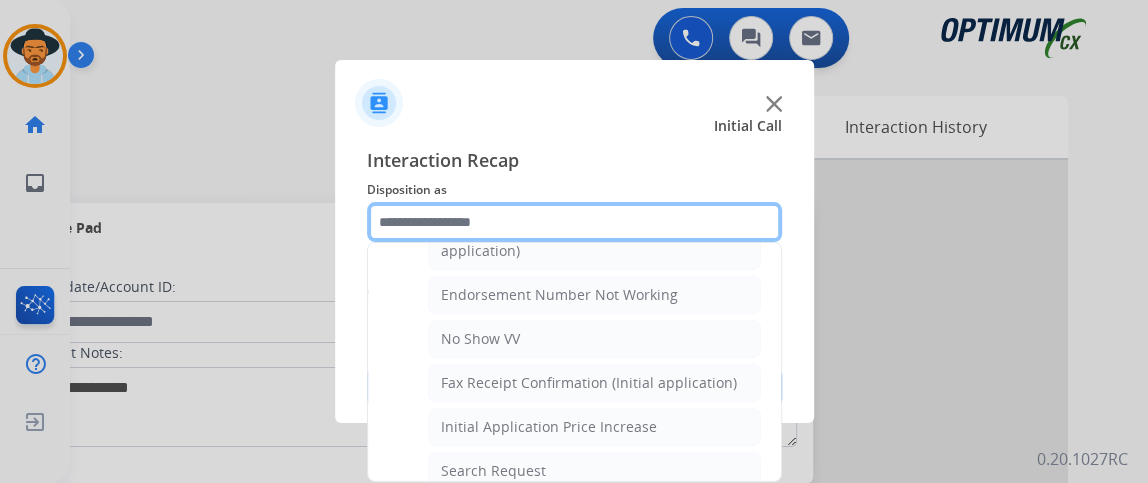 scroll, scrollTop: 547, scrollLeft: 0, axis: vertical 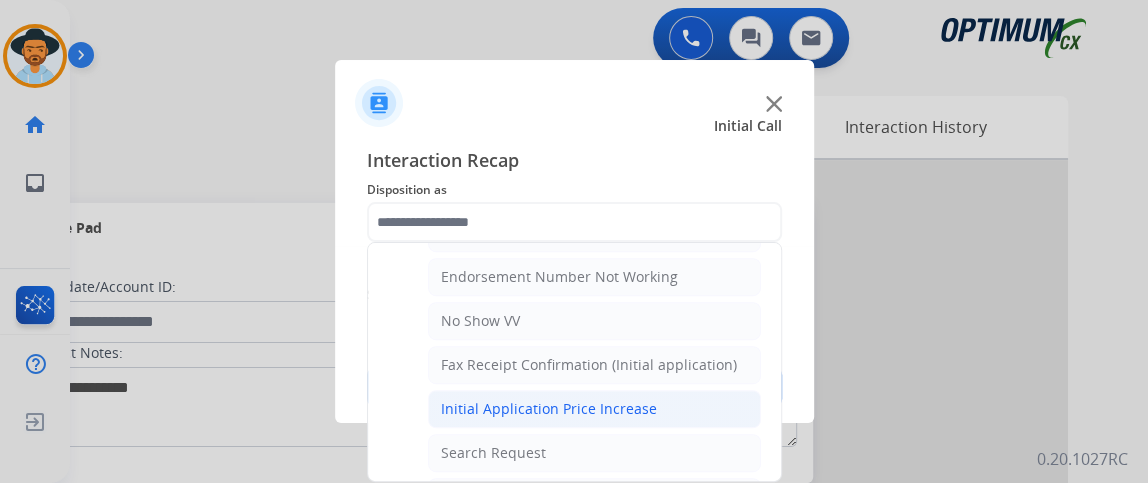 click on "Initial Application Price Increase" 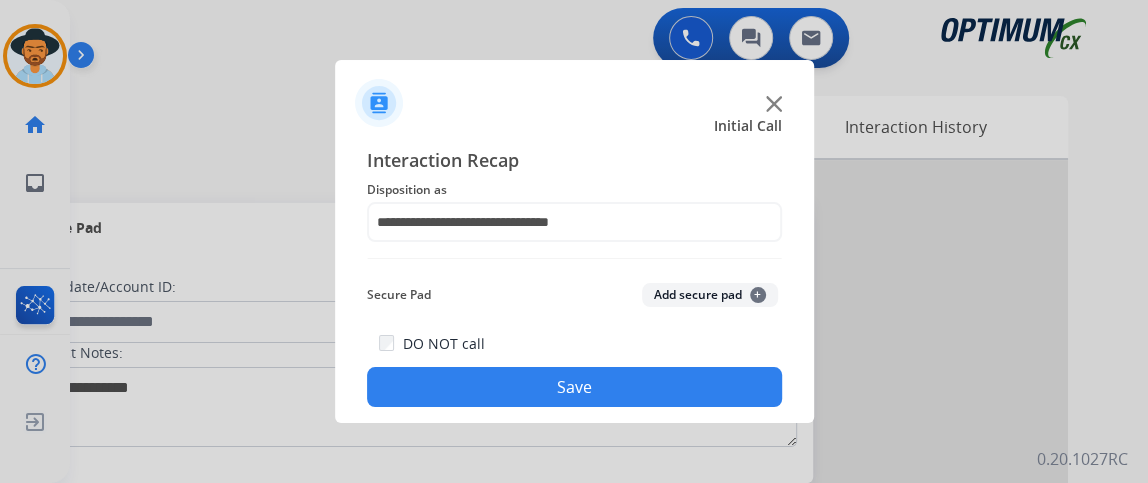 click on "DO NOT call  Save" 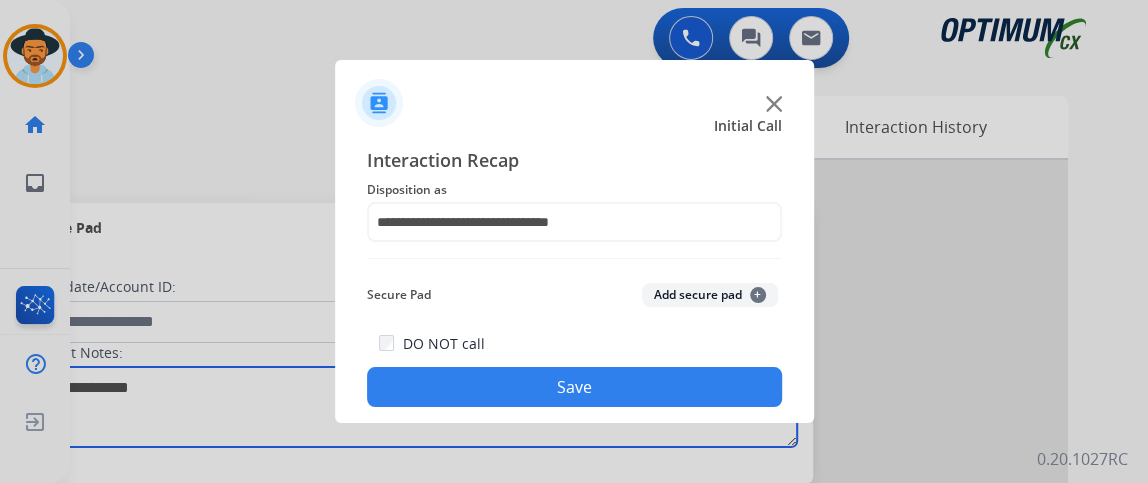 click at bounding box center (411, 407) 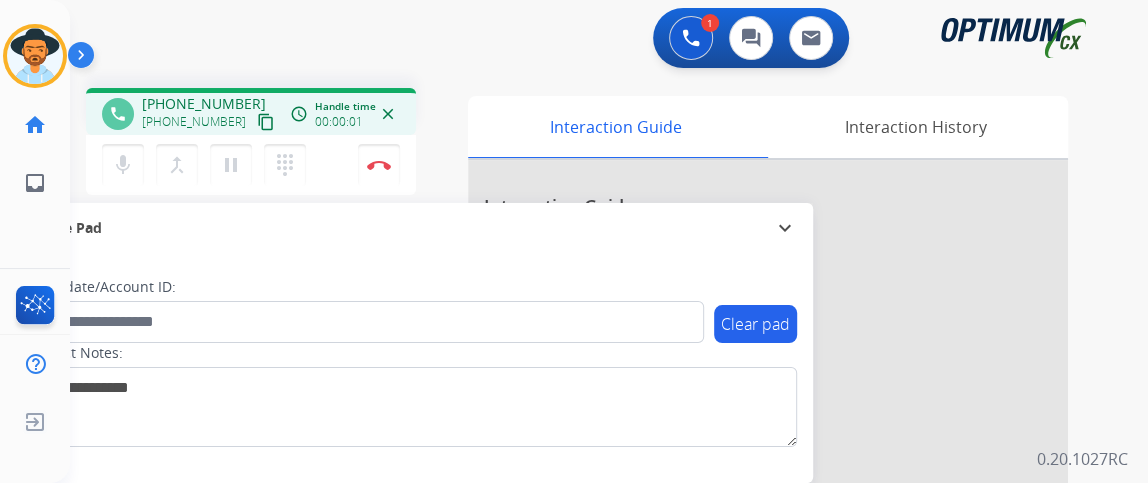 click on "content_copy" at bounding box center (266, 122) 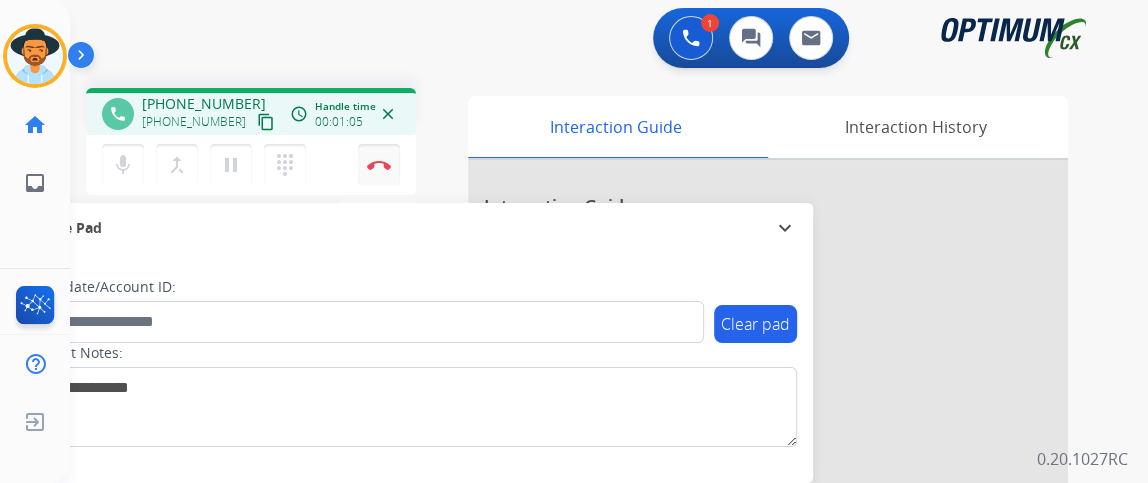 click on "Disconnect" at bounding box center [379, 165] 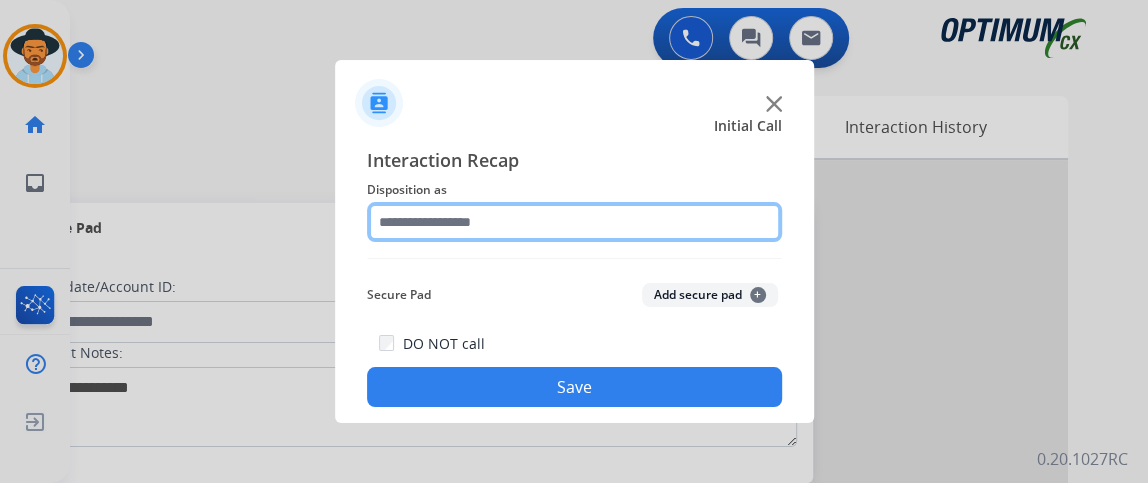click 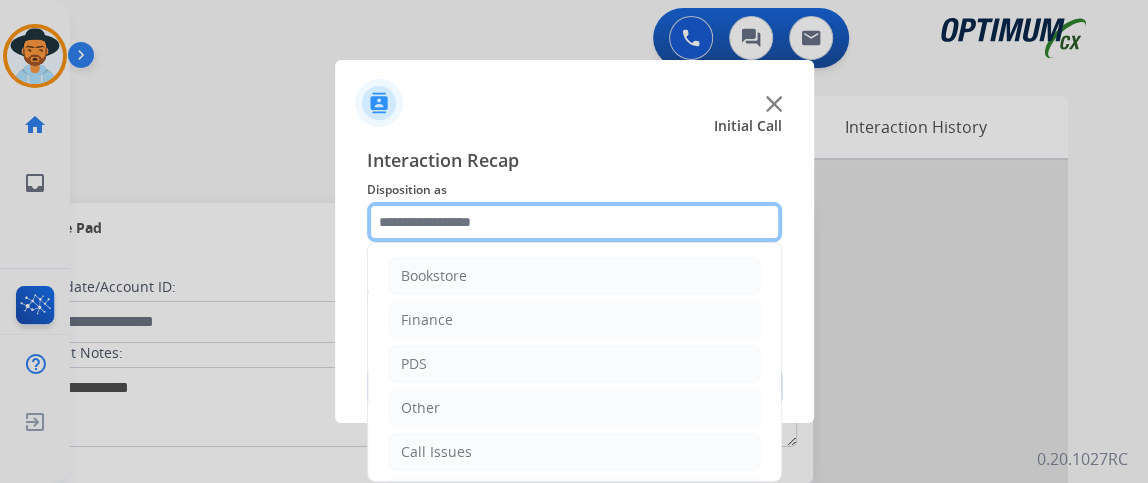 scroll, scrollTop: 131, scrollLeft: 0, axis: vertical 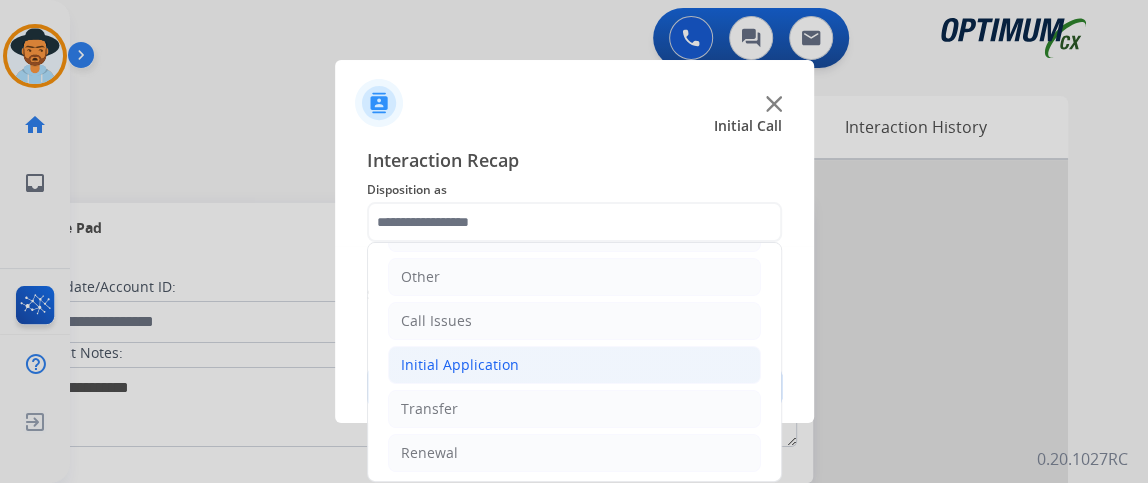 click on "Initial Application" 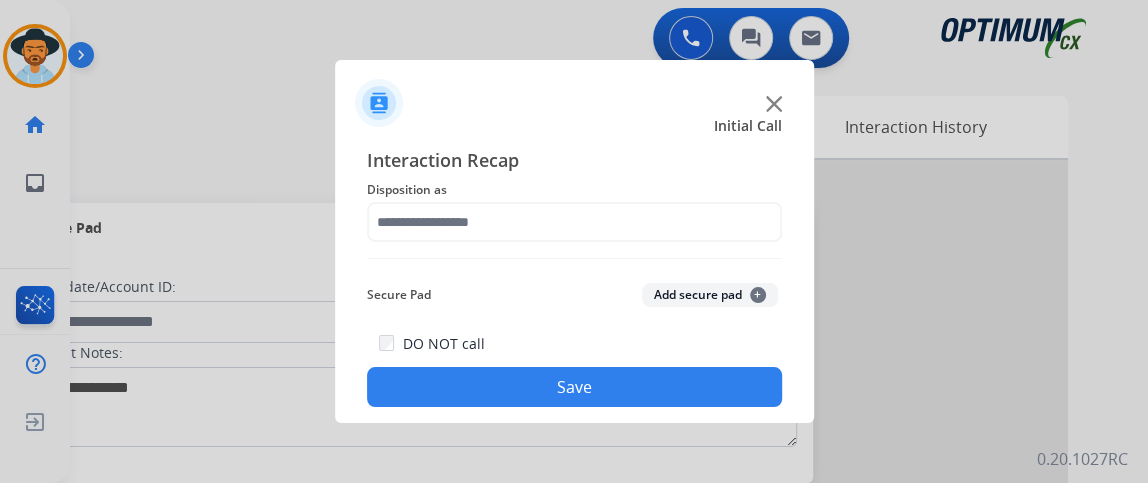 click on "DO NOT call  Save" 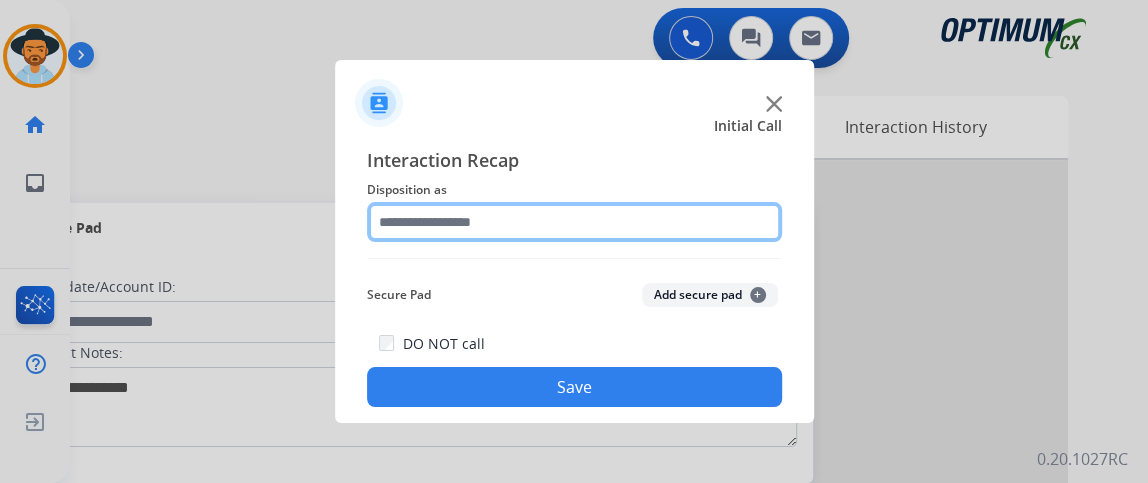 click 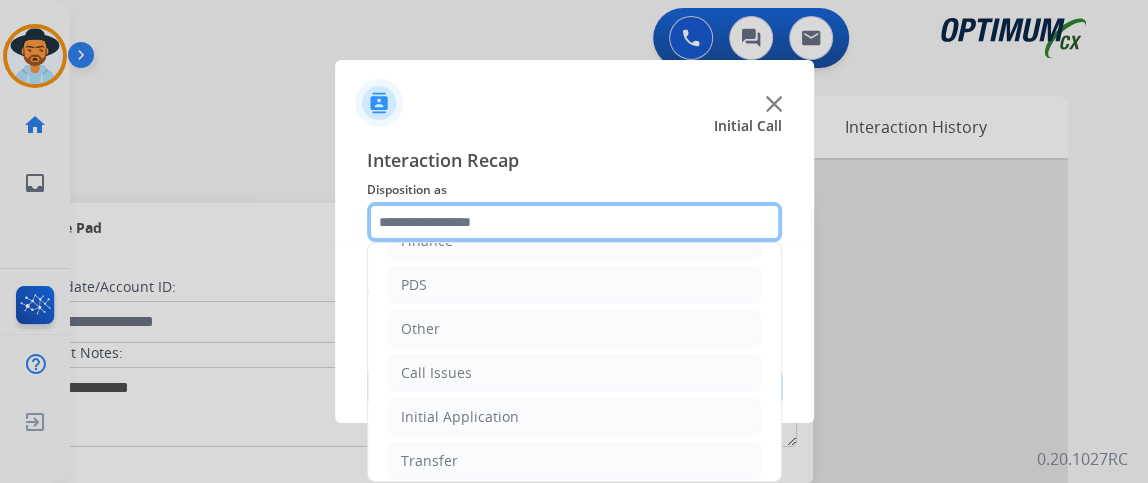 scroll, scrollTop: 131, scrollLeft: 0, axis: vertical 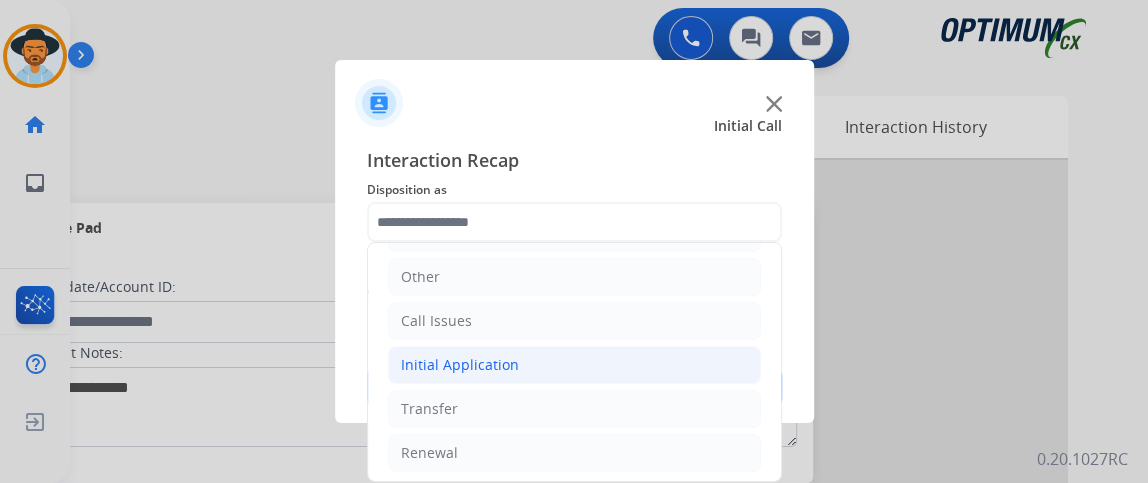 click on "Initial Application" 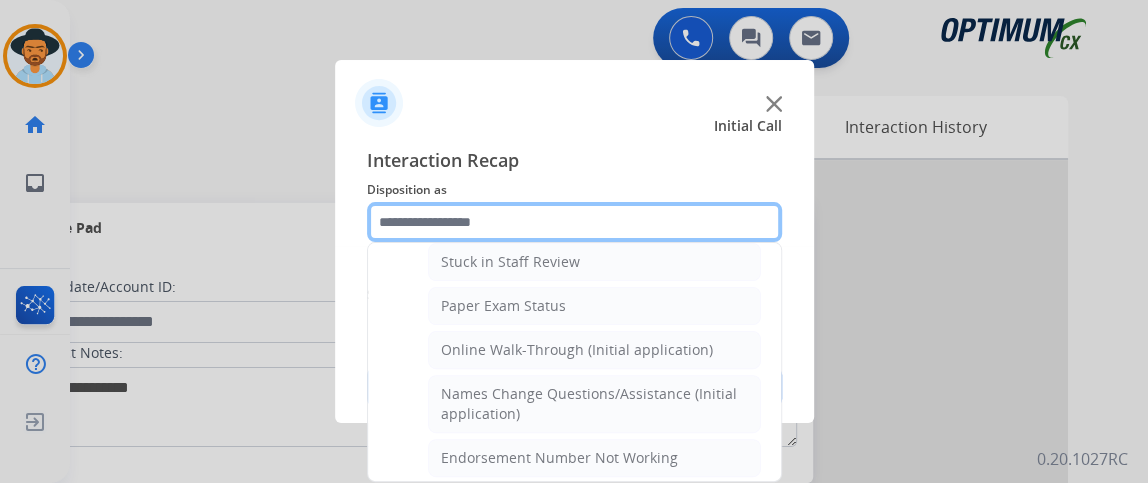 scroll, scrollTop: 370, scrollLeft: 0, axis: vertical 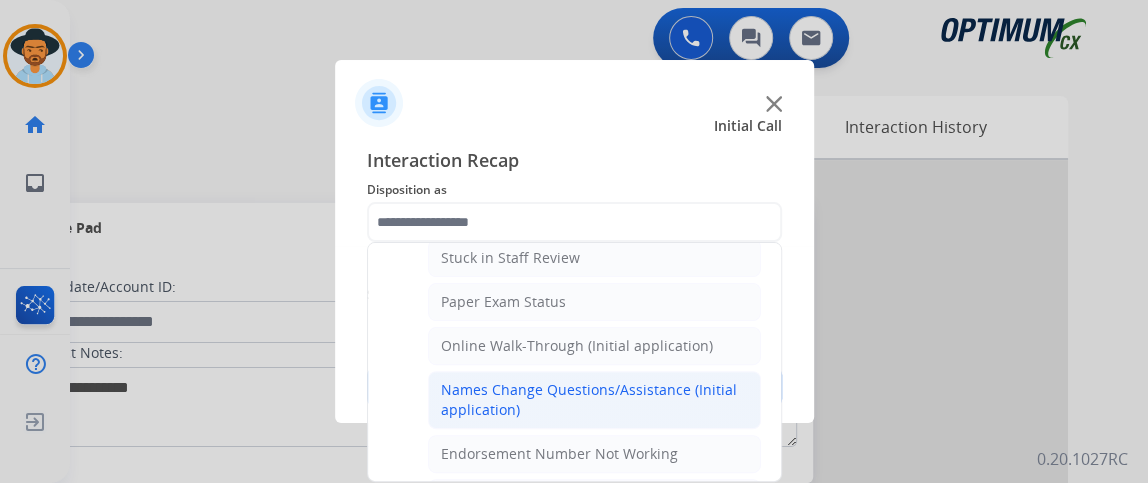 click on "Names Change Questions/Assistance (Initial application)" 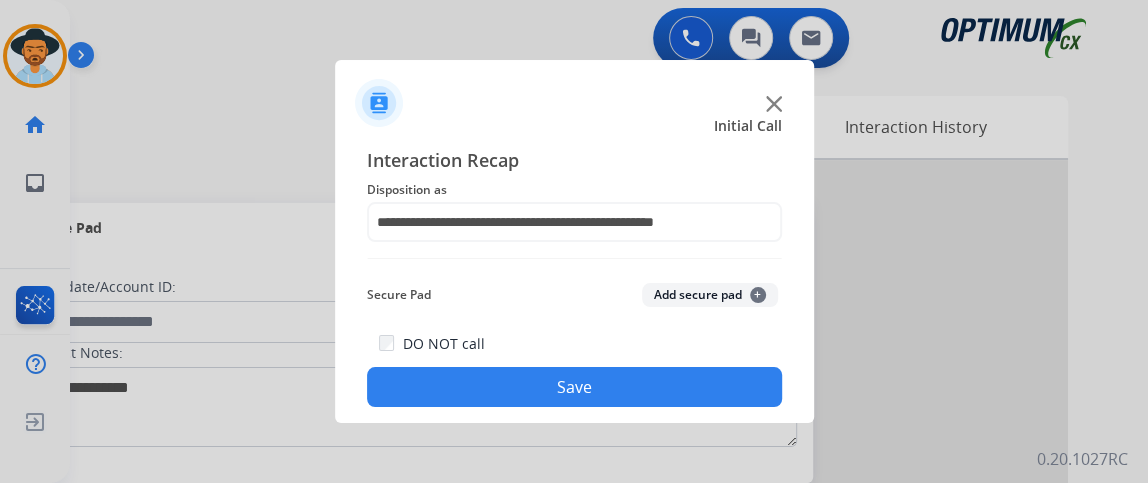 click on "Save" 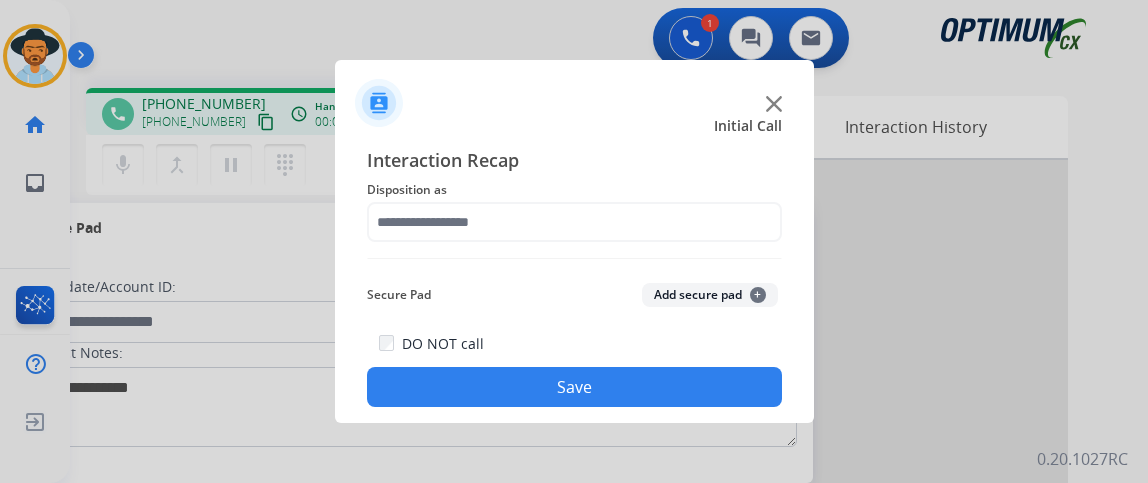 scroll, scrollTop: 0, scrollLeft: 0, axis: both 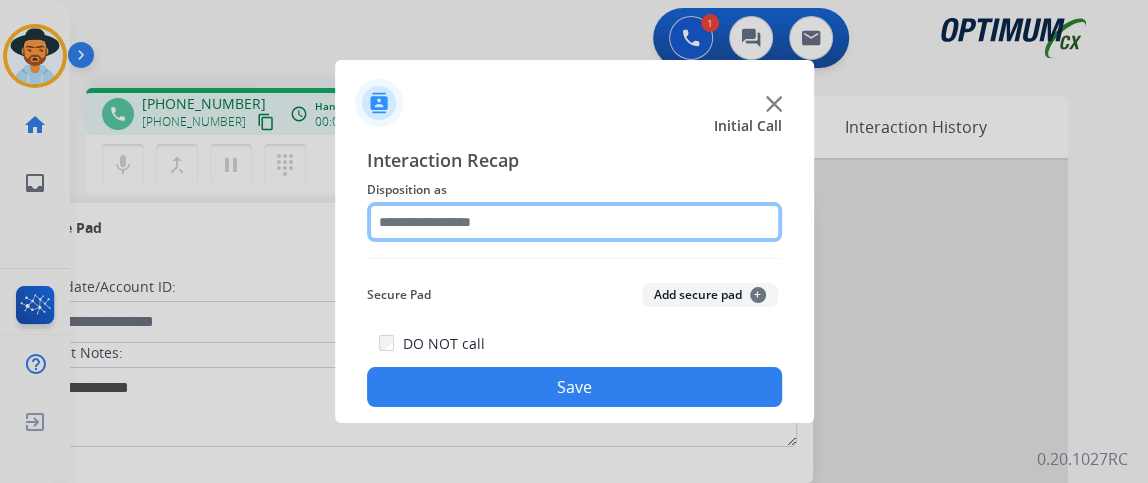 click 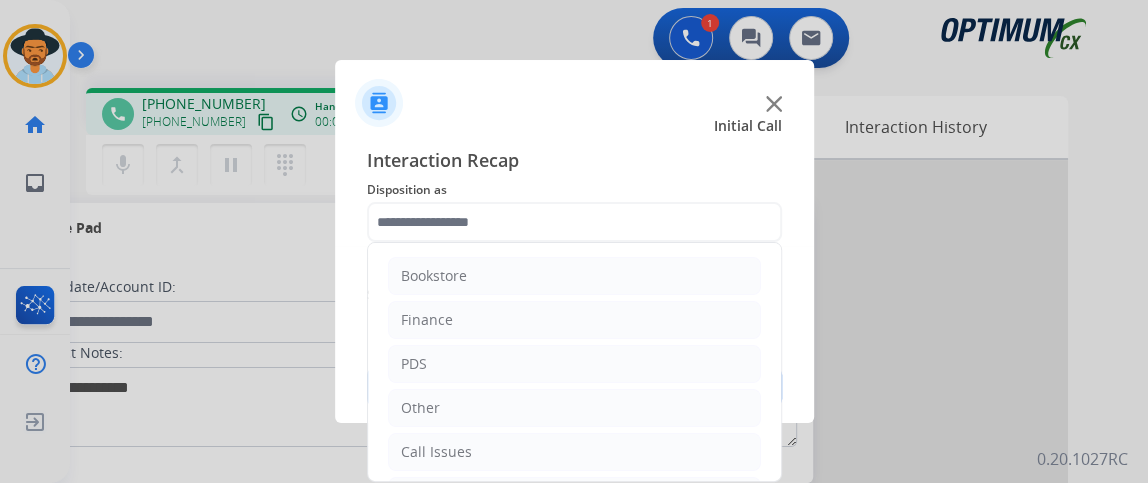 drag, startPoint x: 780, startPoint y: 303, endPoint x: 776, endPoint y: 391, distance: 88.09086 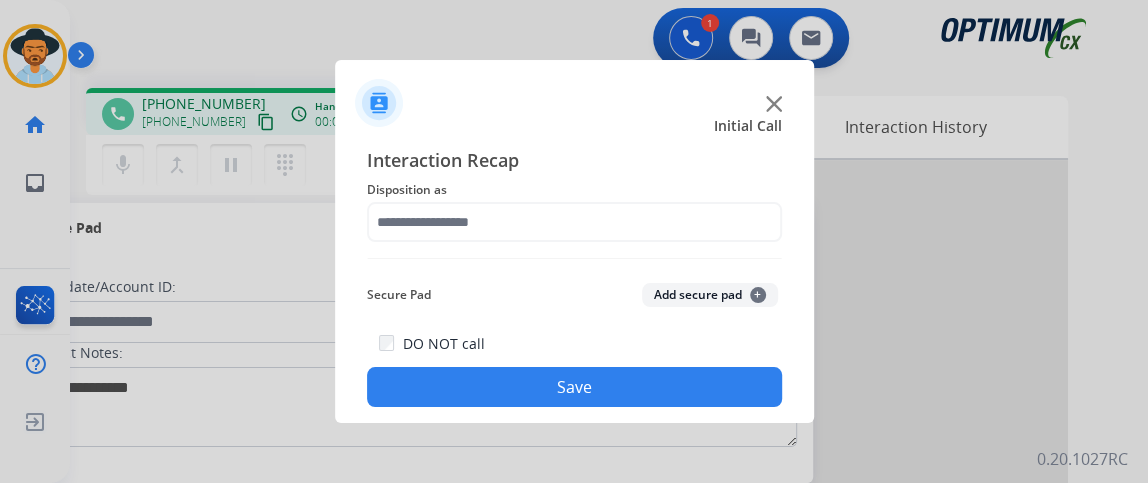 click on "DO NOT call  Save" 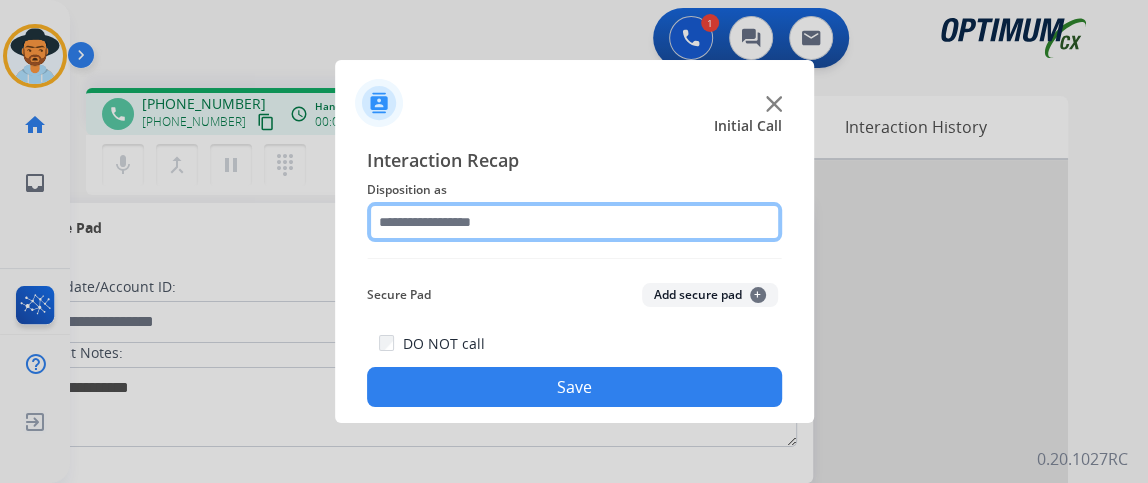 click 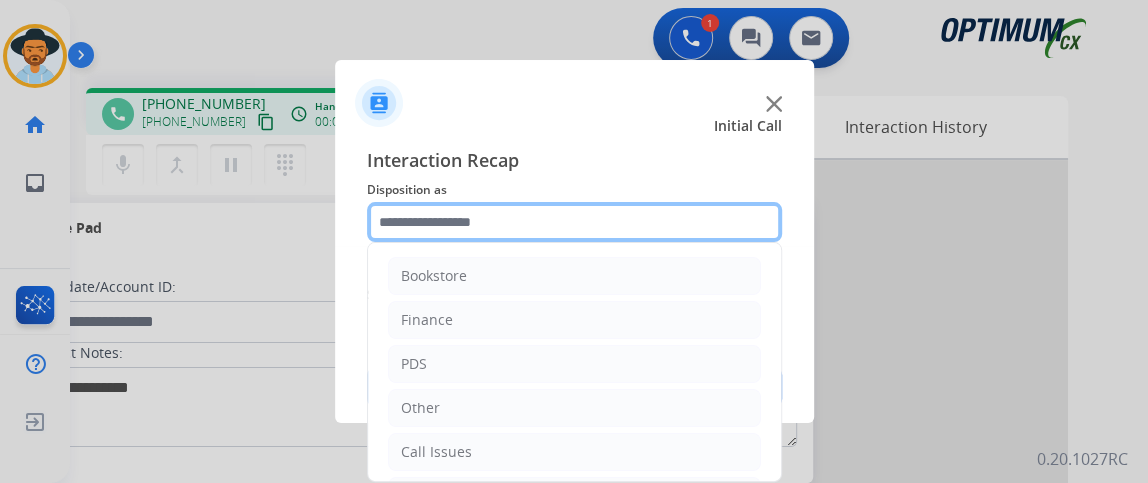scroll, scrollTop: 131, scrollLeft: 0, axis: vertical 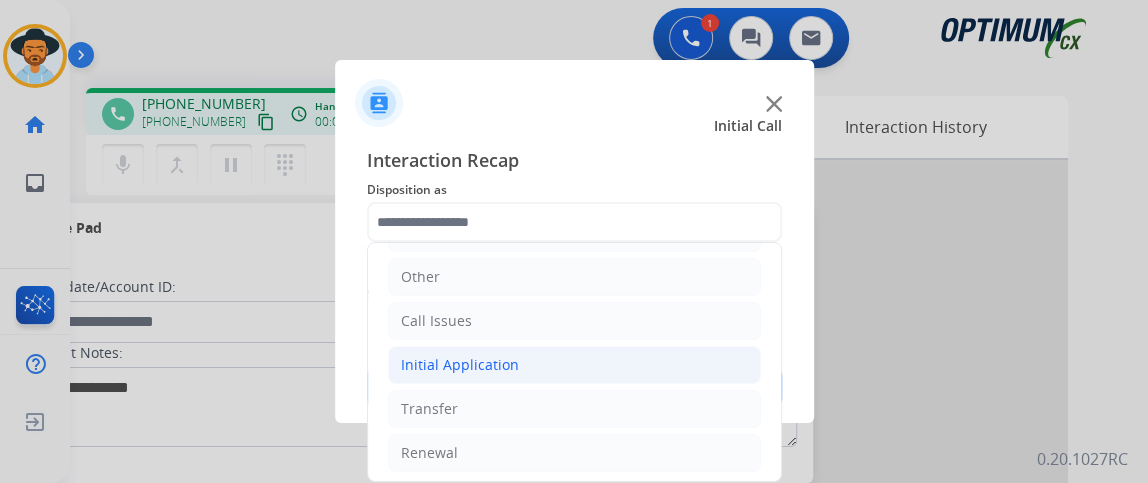 click on "Initial Application" 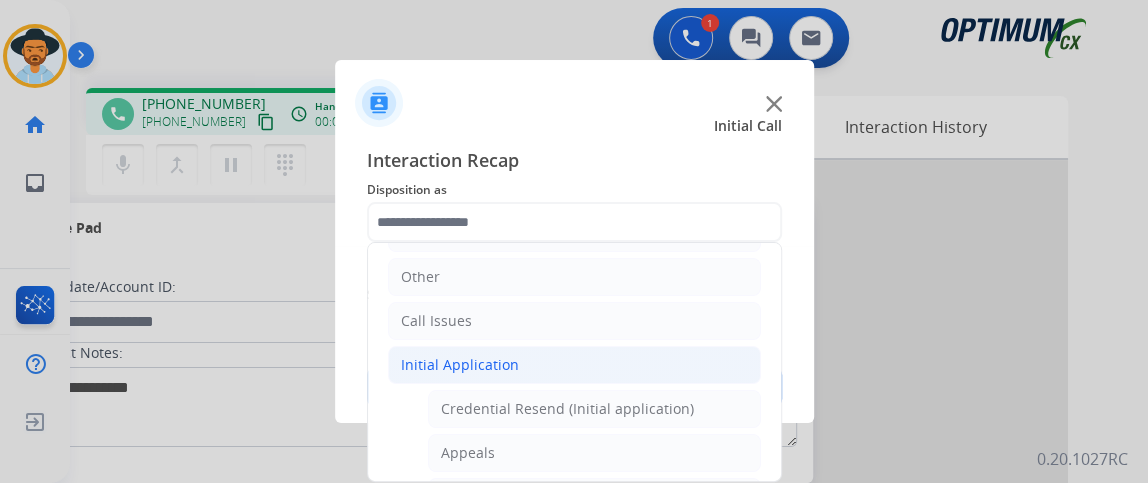 click on "Initial Application   Credential Resend (Initial application)   Appeals   Stuck in Staff Review   Paper Exam Status   Online Walk-Through (Initial application)   Names Change Questions/Assistance (Initial application)   Endorsement Number Not Working   No Show VV   Fax Receipt Confirmation (Initial application)   Initial Application Price Increase   Search Request   V3 Request   Credential Type Change   Admin Change Notice - Temporary   No Show Exam   Visit Cancelation Request   Language Specialization Change   Exam Special Accommodation   VVProb Questions   Paper Application Status   General Questions (Initial application)   Ready to Schedule Info   Pearson Vue/Exam Authorization   Extend Deadline (Initial application)" 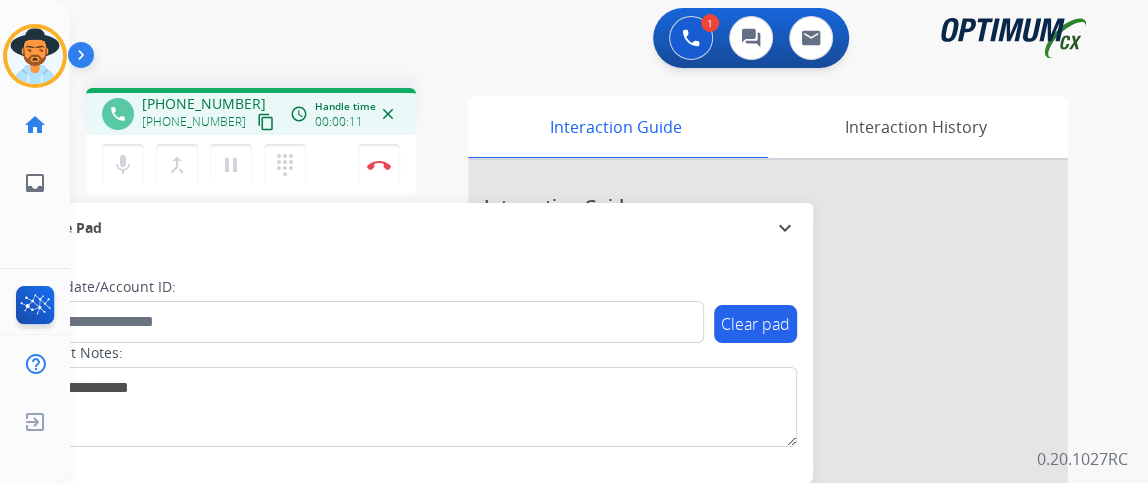 click on "content_copy" at bounding box center [266, 122] 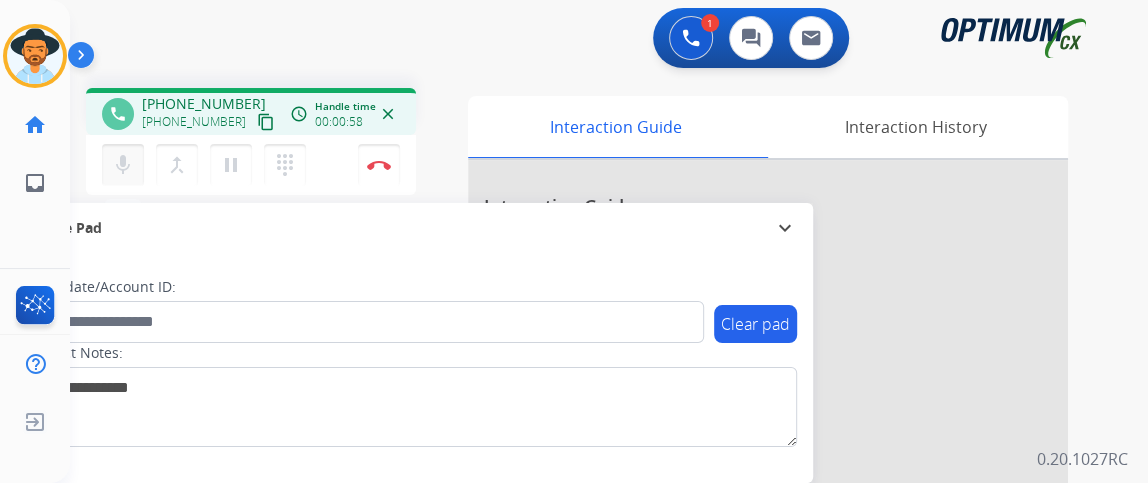 click on "mic" at bounding box center [123, 165] 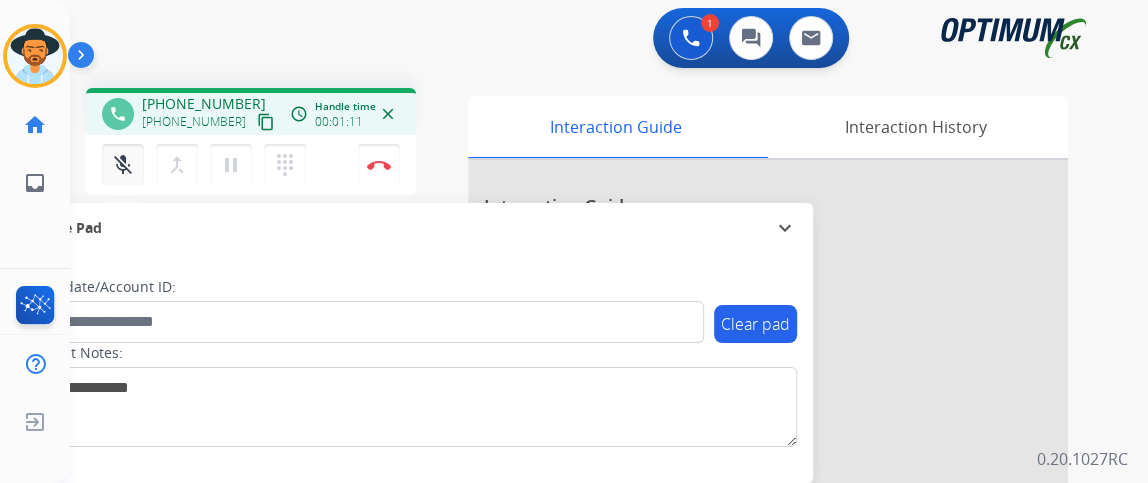 click on "mic_off" at bounding box center (123, 165) 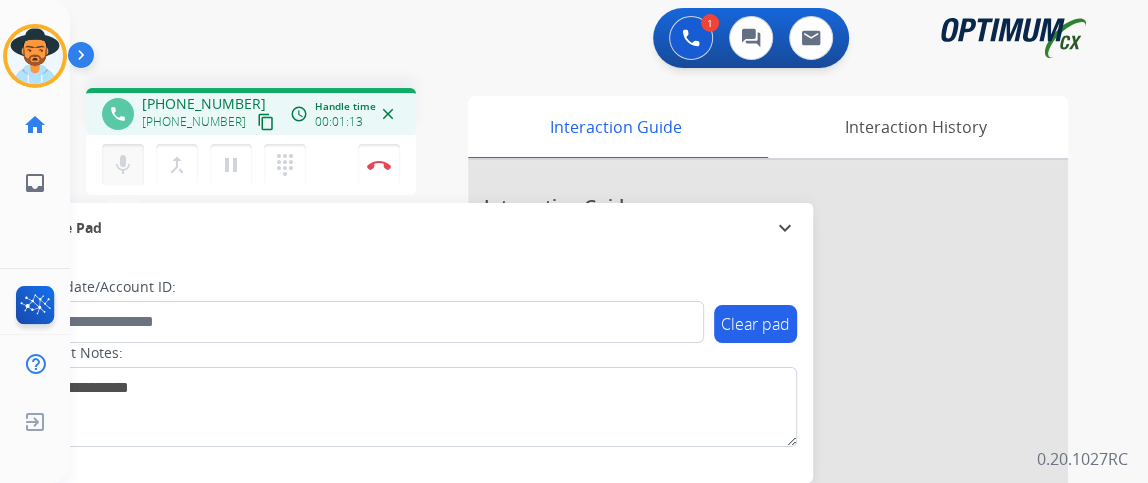 click on "mic" at bounding box center (123, 165) 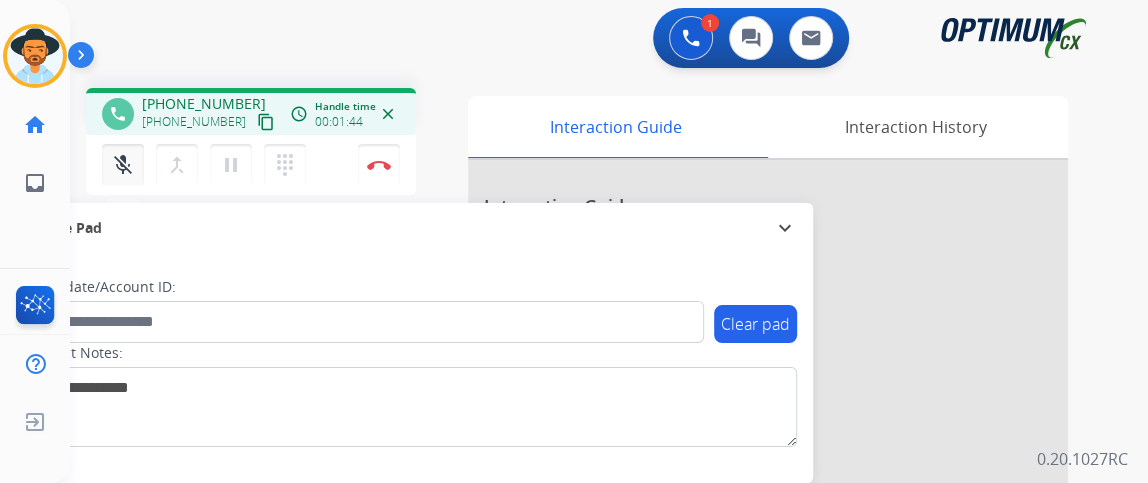 click on "mic_off" at bounding box center (123, 165) 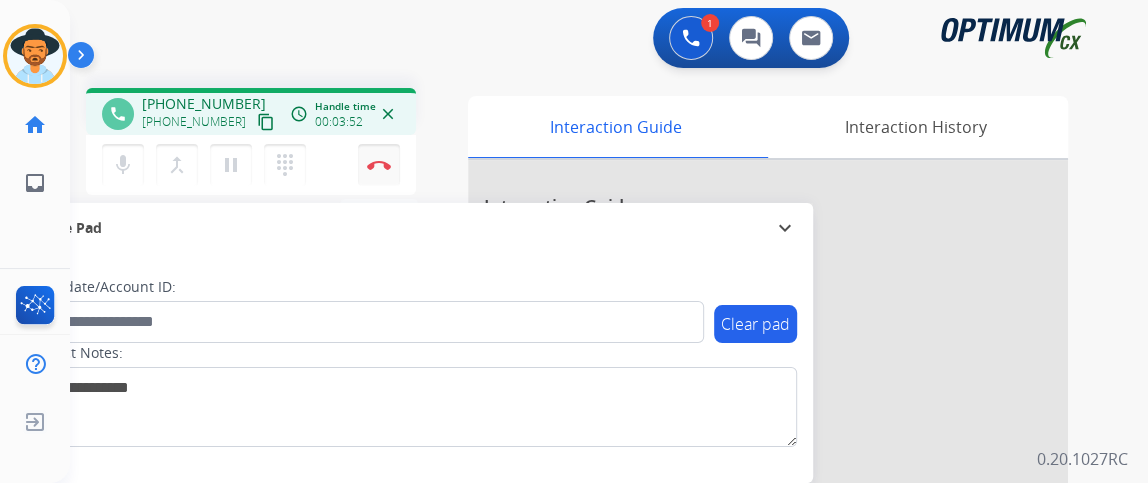 click at bounding box center (379, 165) 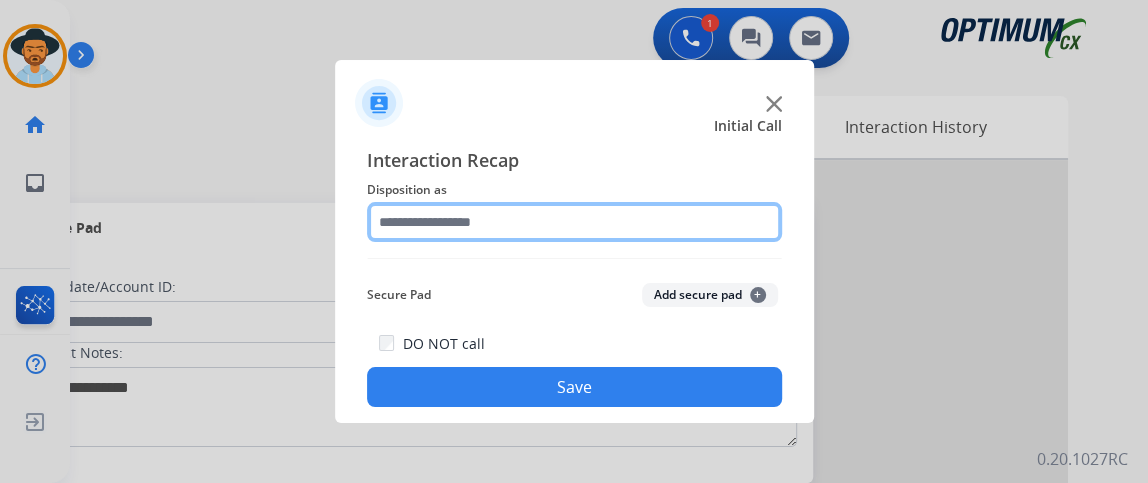 click 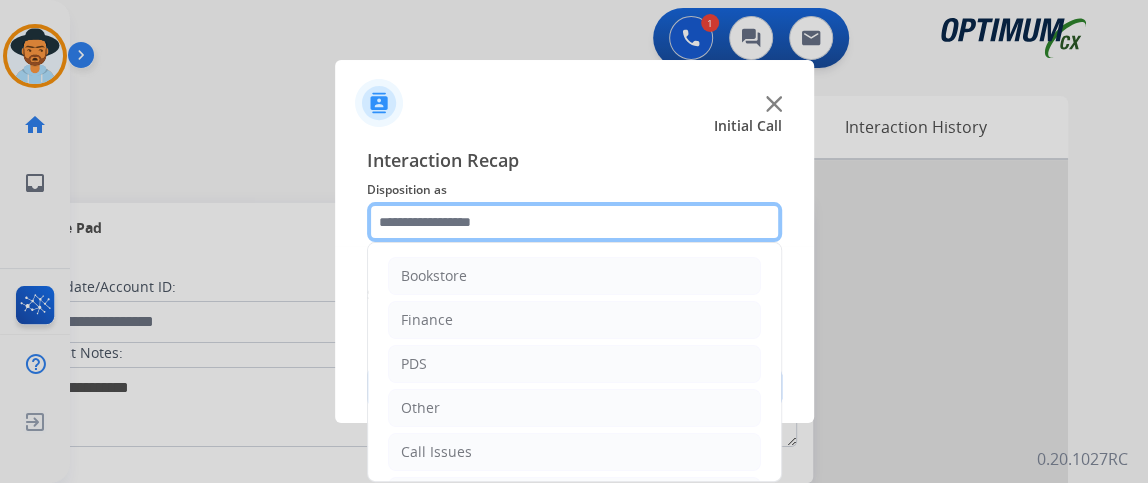 scroll, scrollTop: 131, scrollLeft: 0, axis: vertical 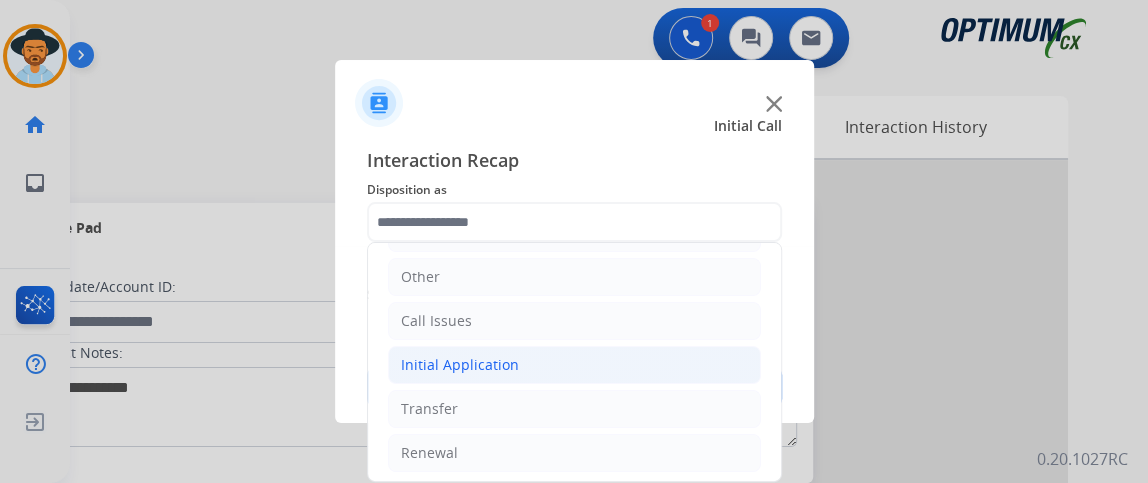 click on "Initial Application" 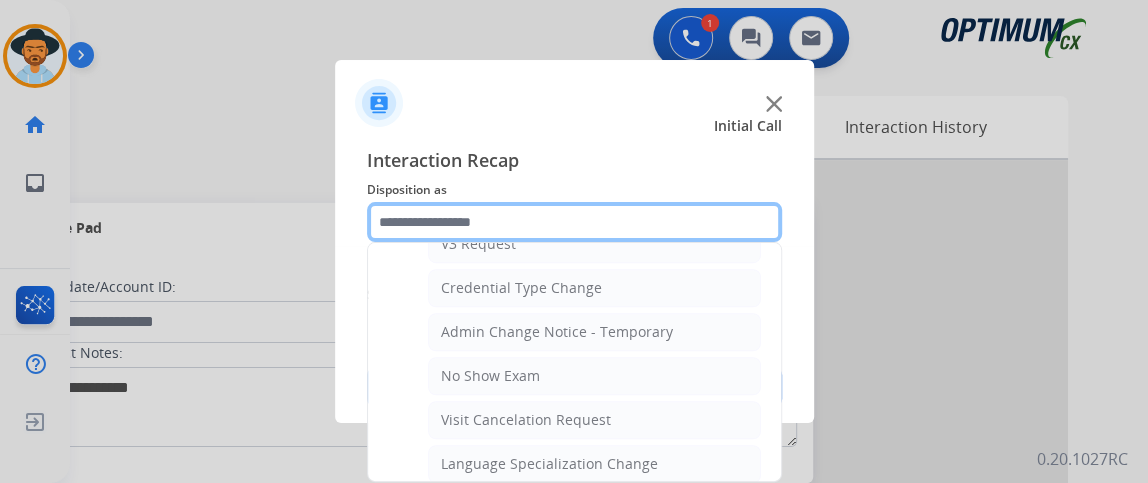 scroll, scrollTop: 805, scrollLeft: 0, axis: vertical 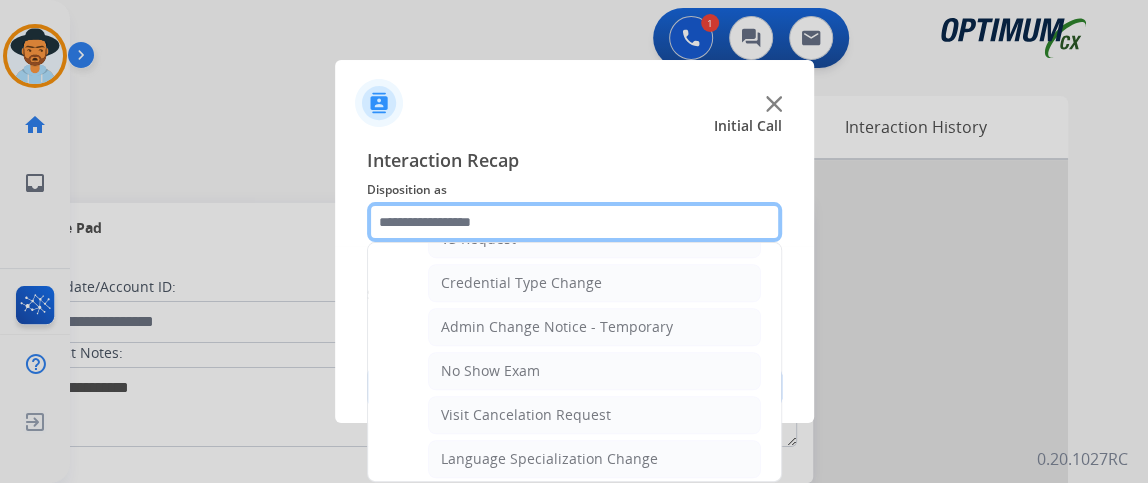 click 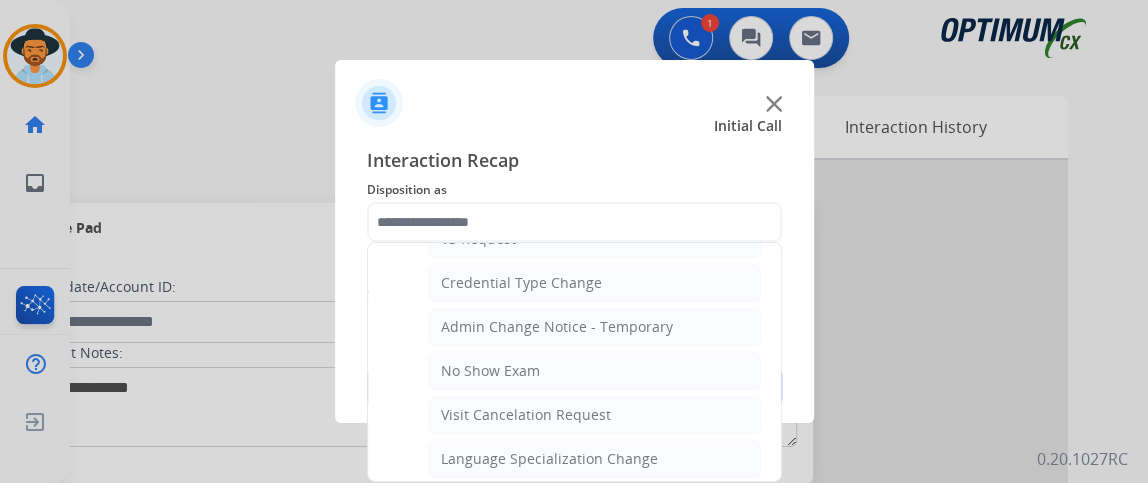 click on "Interaction Recap" 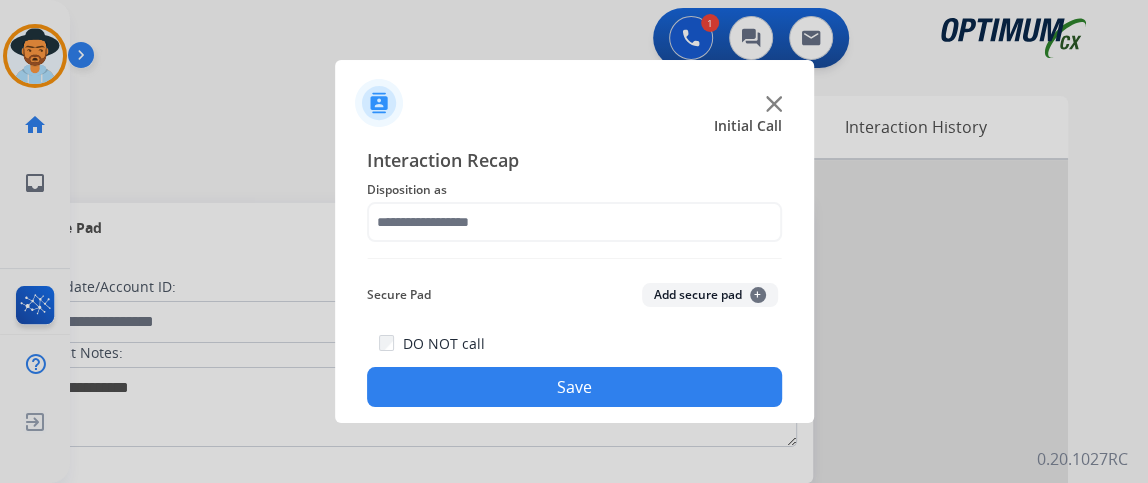click at bounding box center (574, 241) 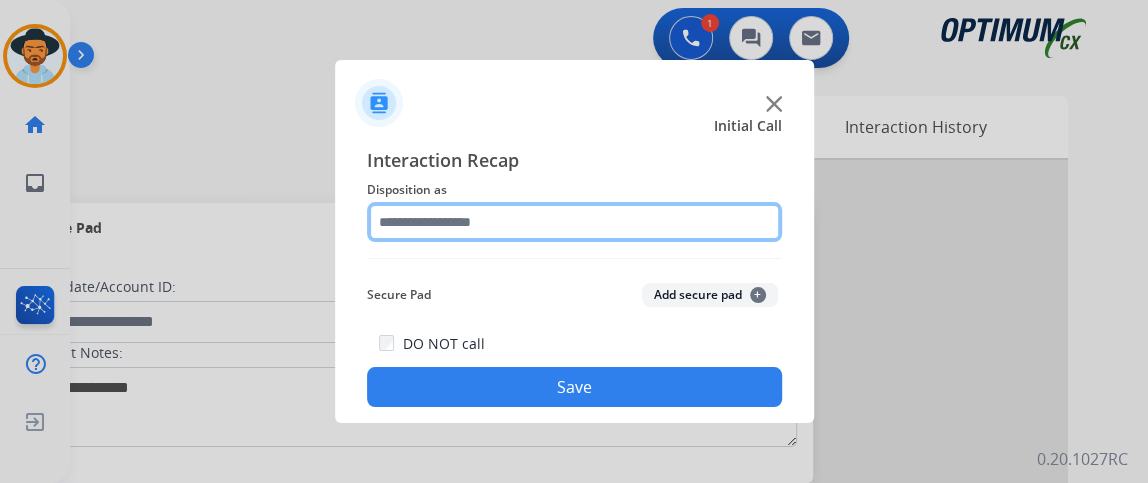 click 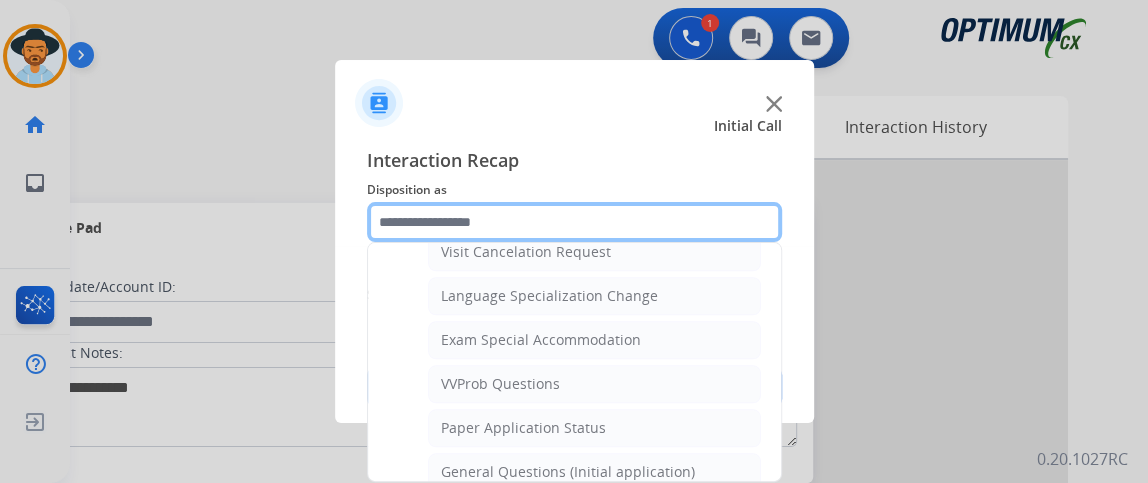 scroll, scrollTop: 1192, scrollLeft: 0, axis: vertical 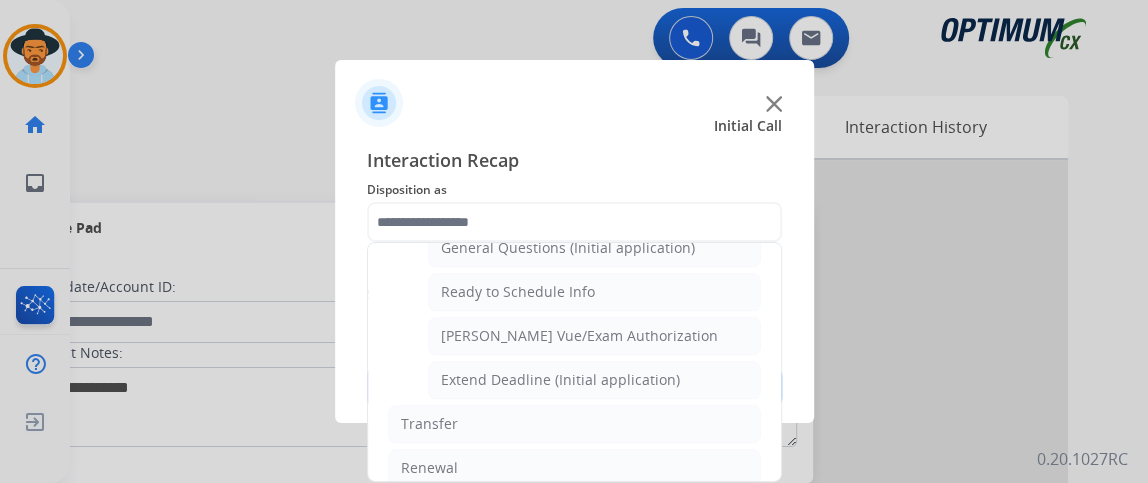 click on "Renewal" 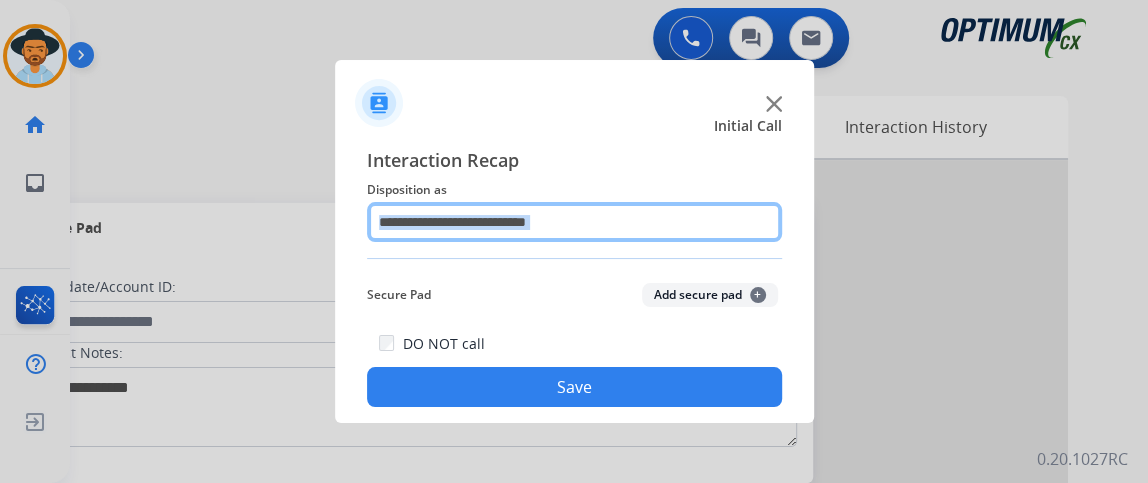 click on "**********" 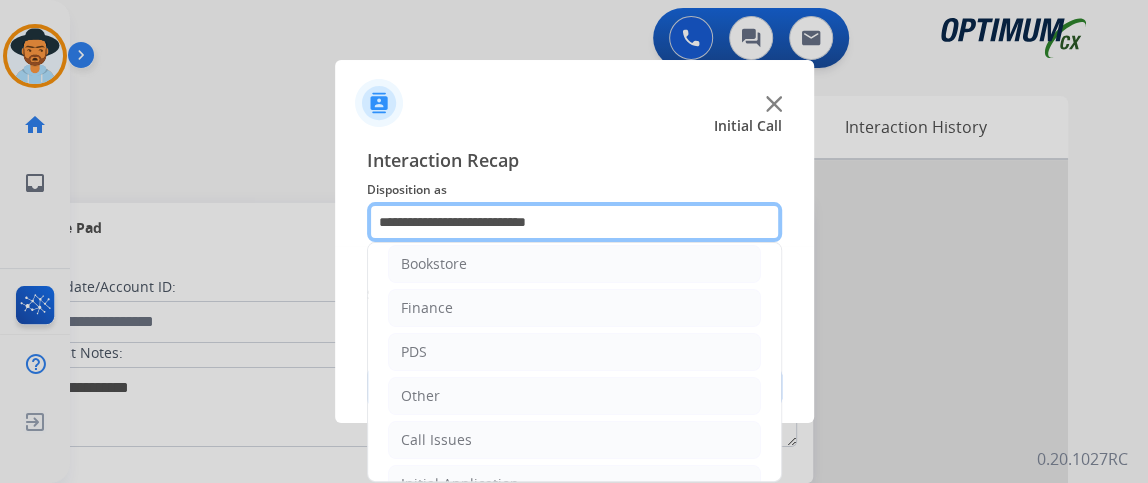 scroll, scrollTop: 758, scrollLeft: 0, axis: vertical 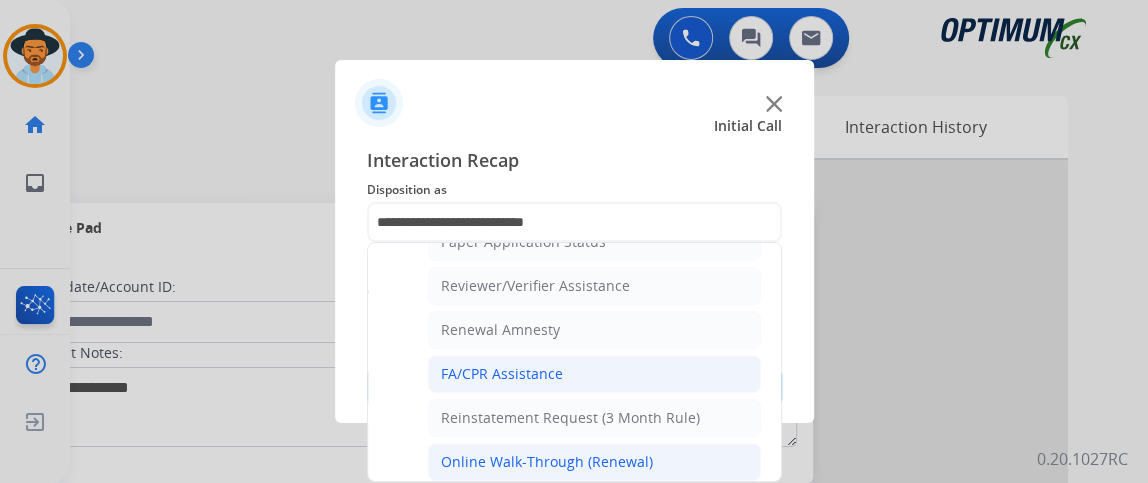 click on "FA/CPR Assistance" 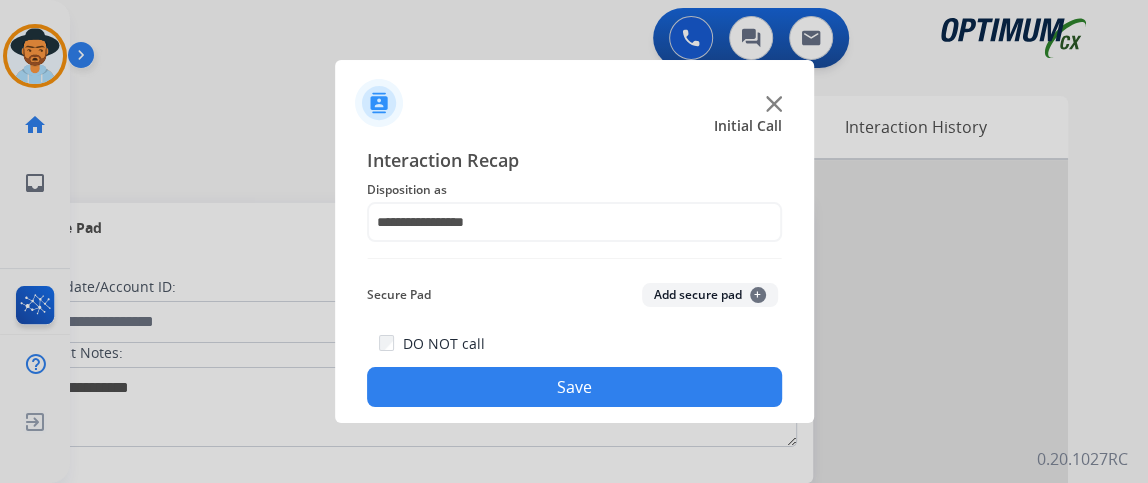 click on "Save" 